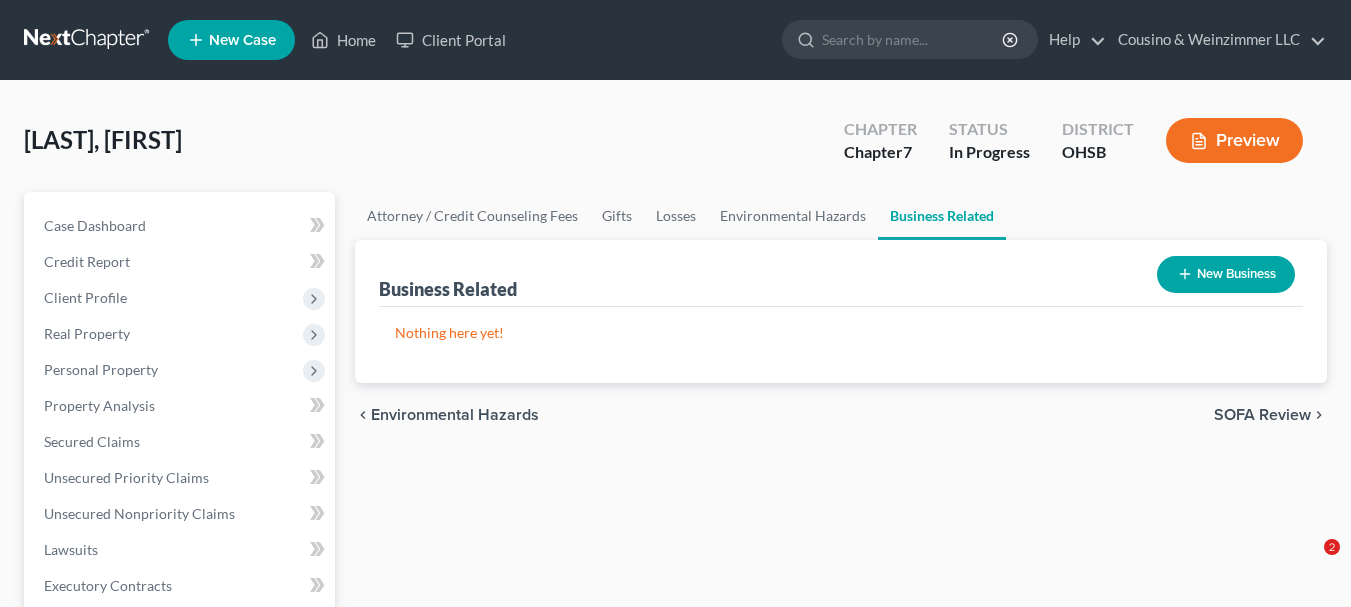 scroll, scrollTop: 0, scrollLeft: 0, axis: both 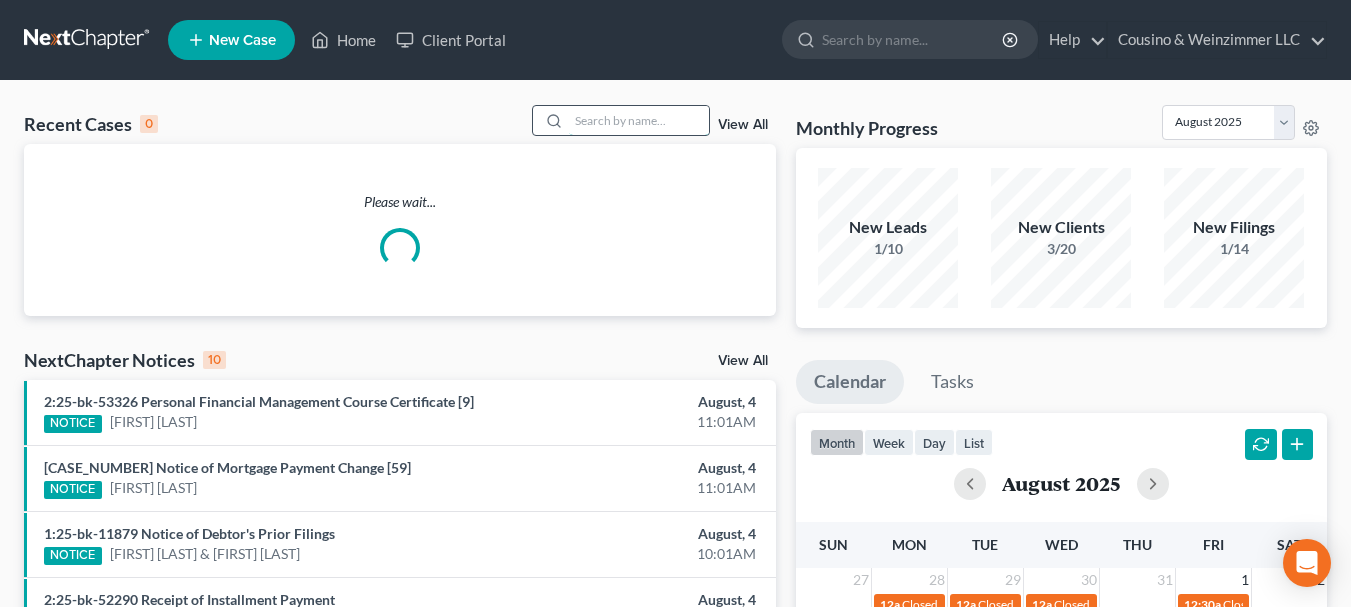 click at bounding box center [639, 120] 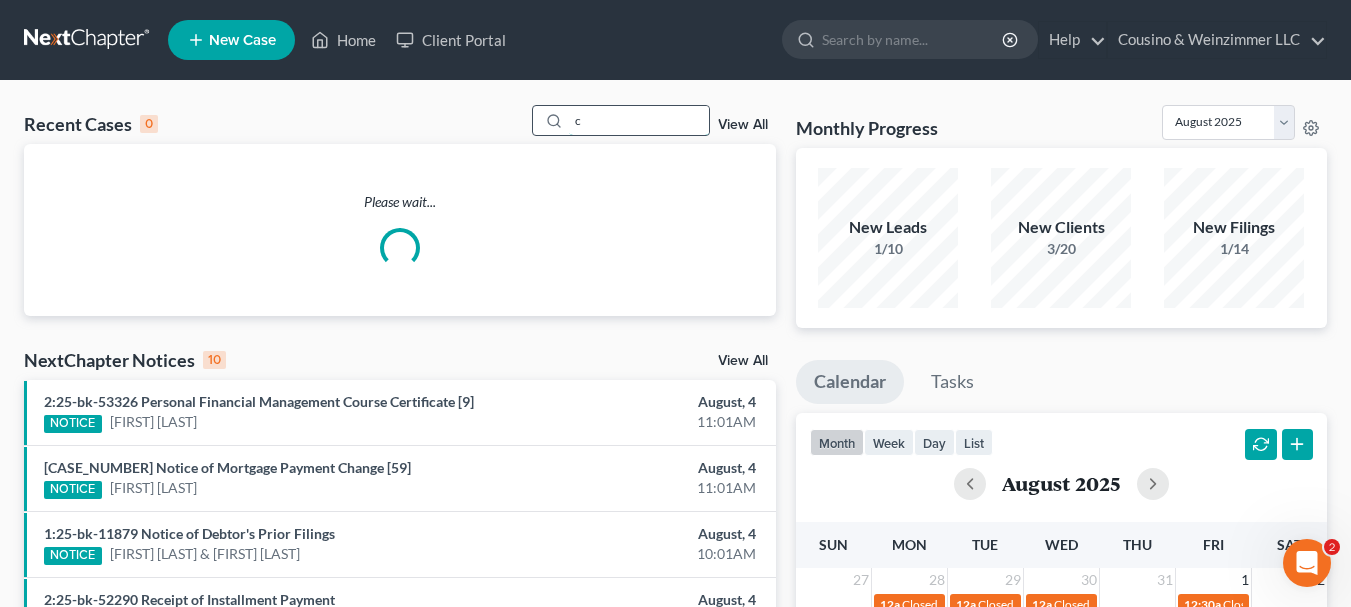 scroll, scrollTop: 0, scrollLeft: 0, axis: both 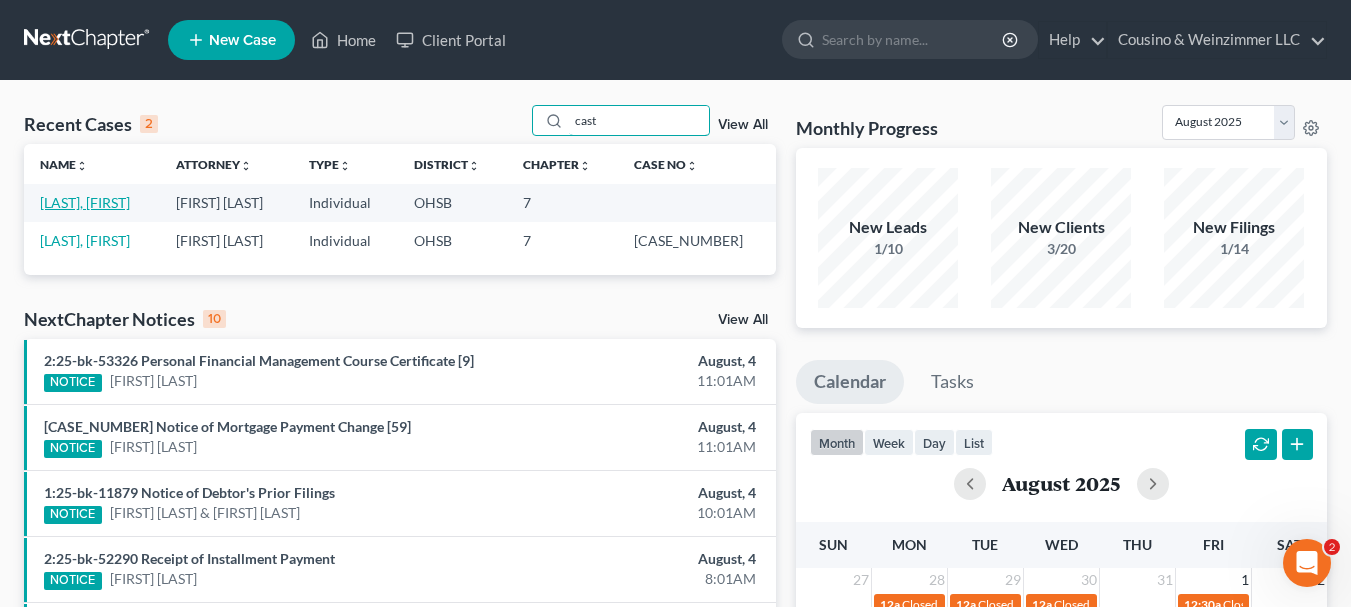 type on "cast" 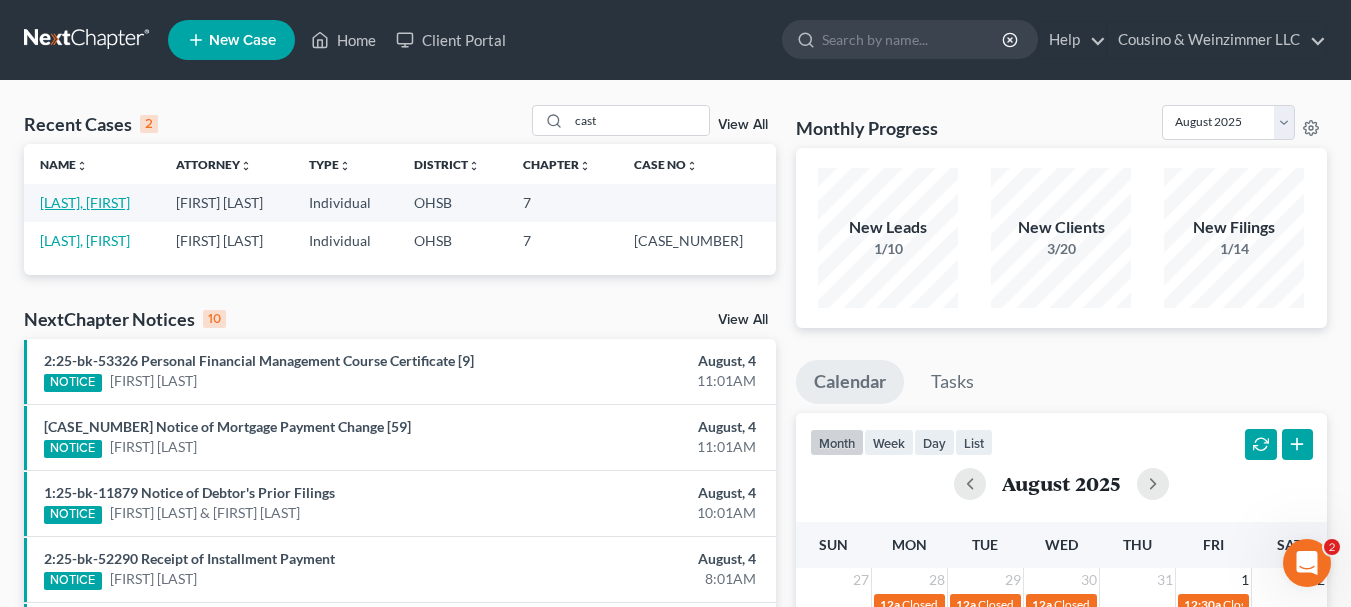 click on "[LAST], [FIRST]" at bounding box center (85, 202) 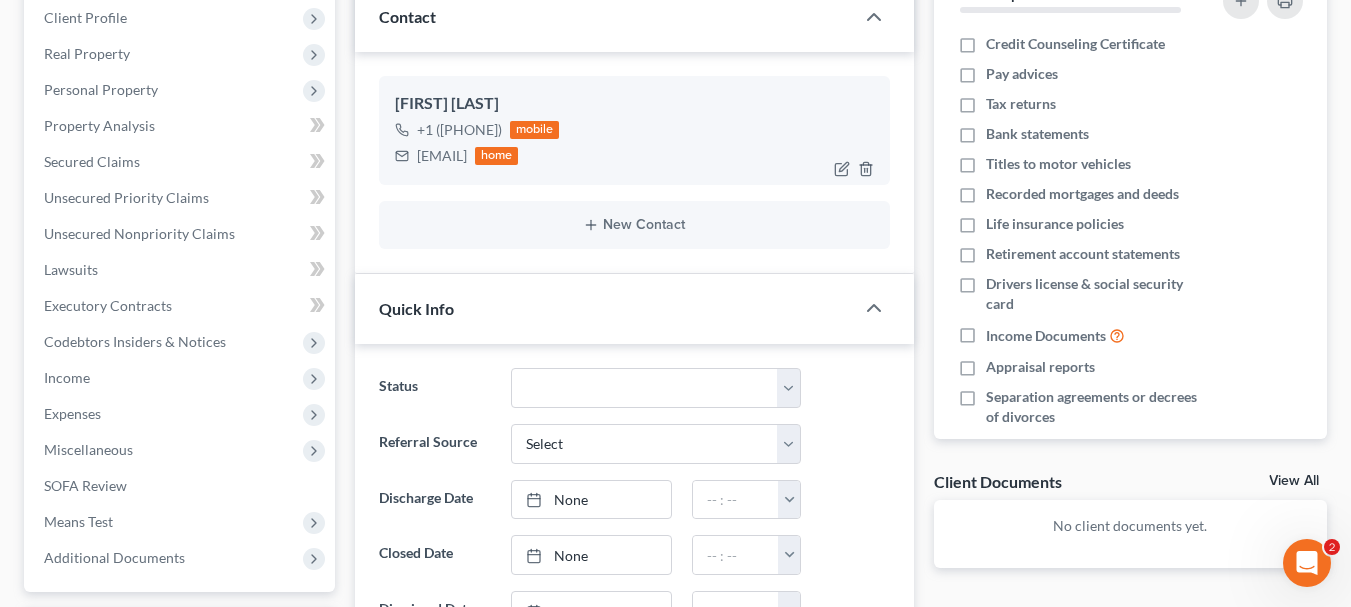 scroll, scrollTop: 400, scrollLeft: 0, axis: vertical 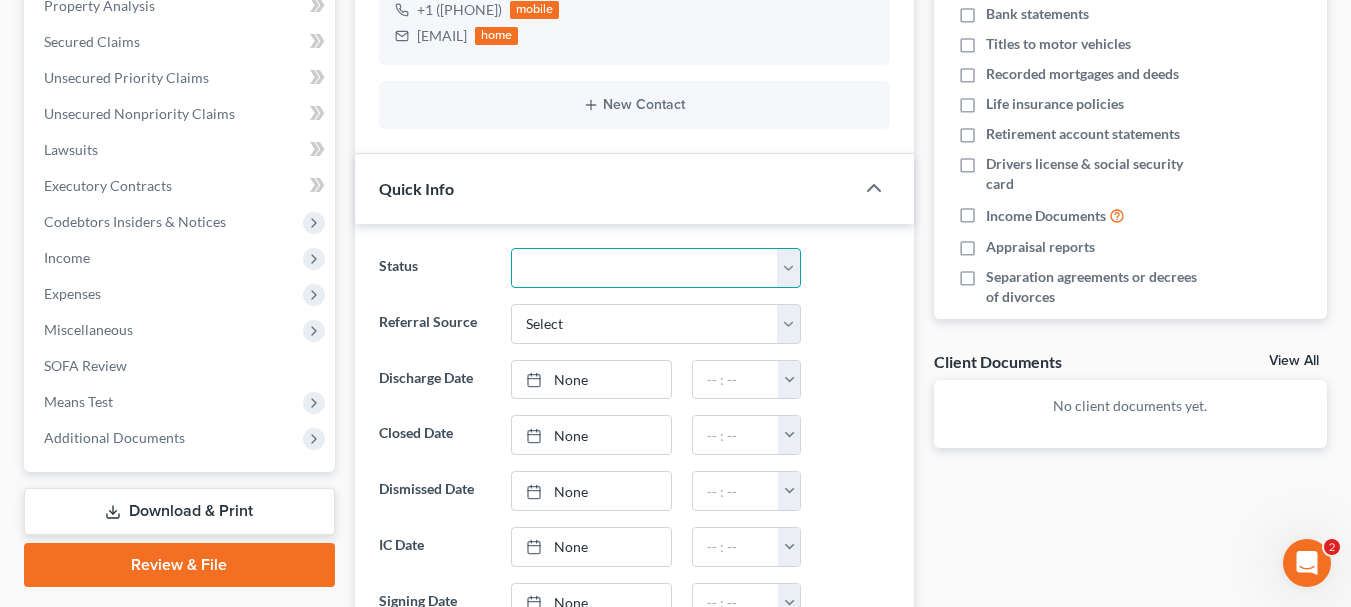 click on "Closed Discharged Dismissed Filed In Progress Lead Lost Lead Ready to File Retained To Review" at bounding box center [656, 268] 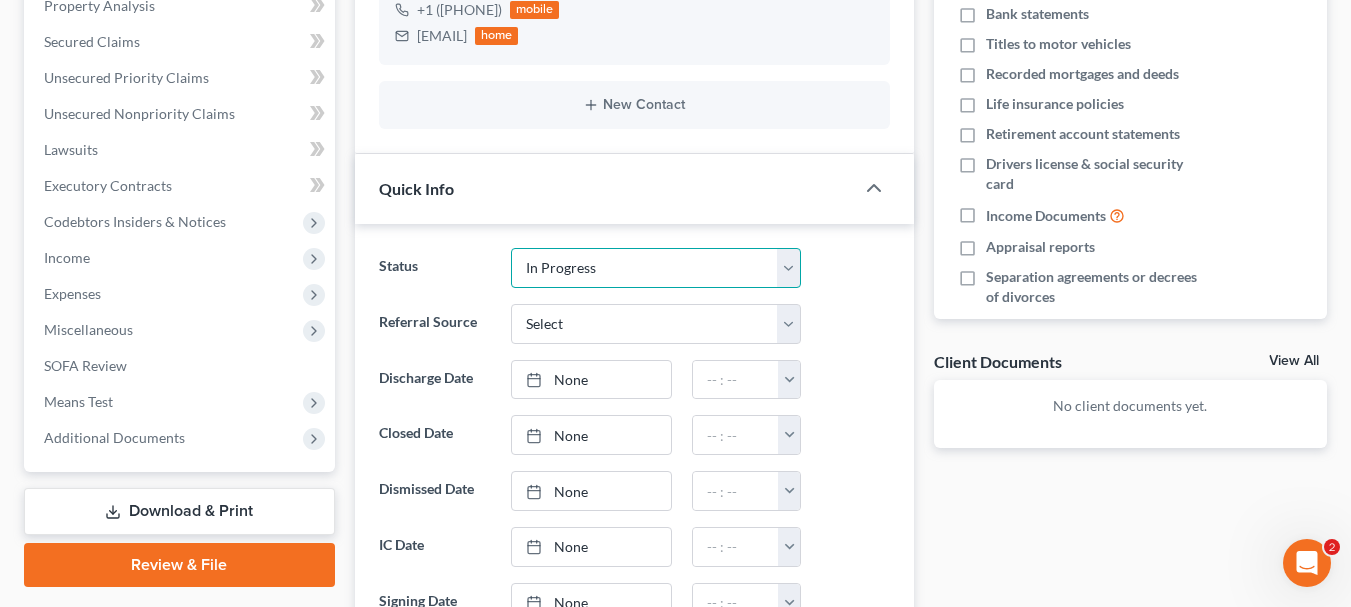 click on "Closed Discharged Dismissed Filed In Progress Lead Lost Lead Ready to File Retained To Review" at bounding box center (656, 268) 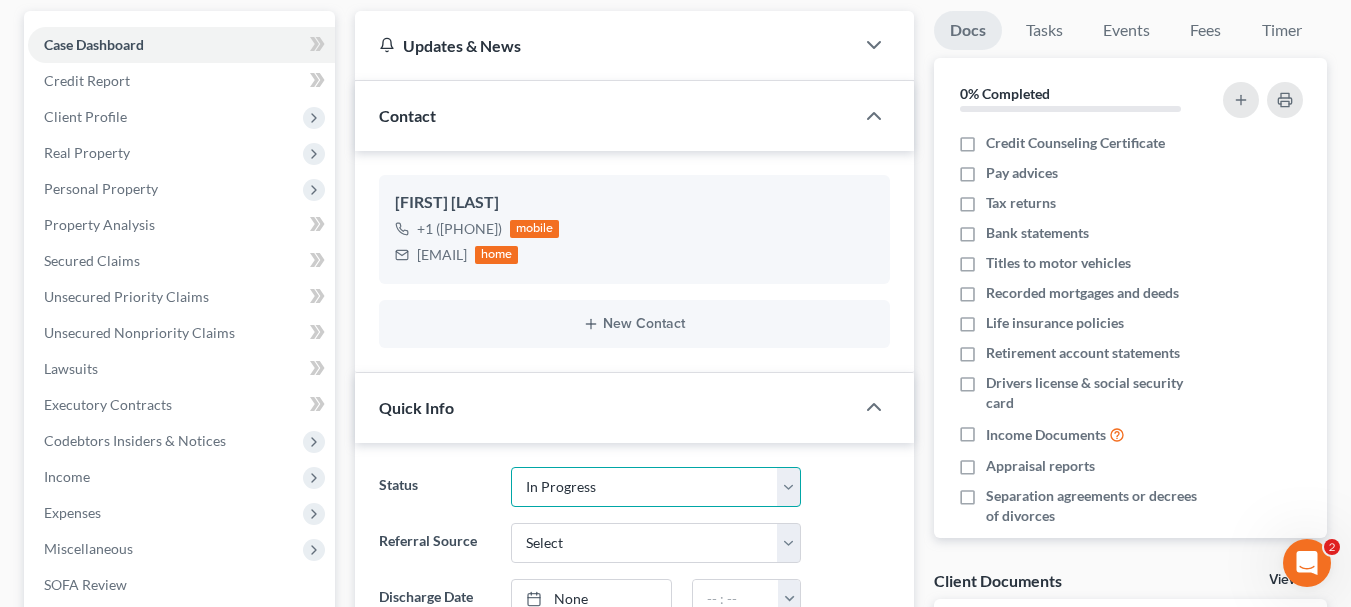 scroll, scrollTop: 0, scrollLeft: 0, axis: both 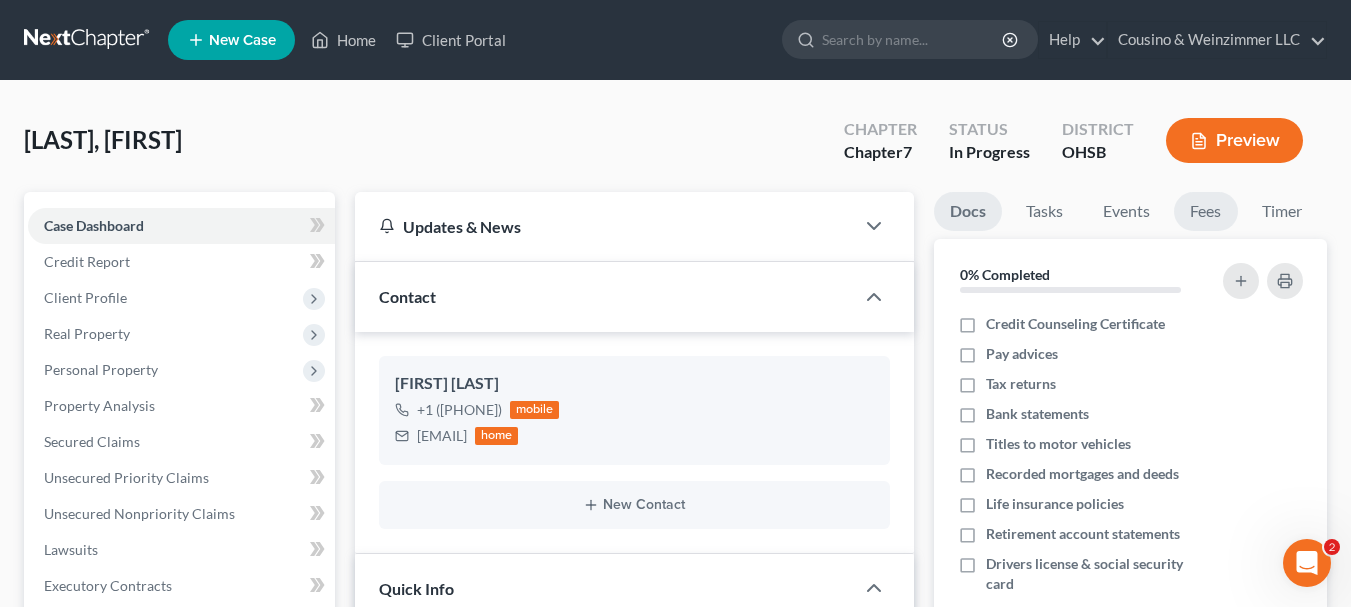 click on "Fees" at bounding box center (1206, 211) 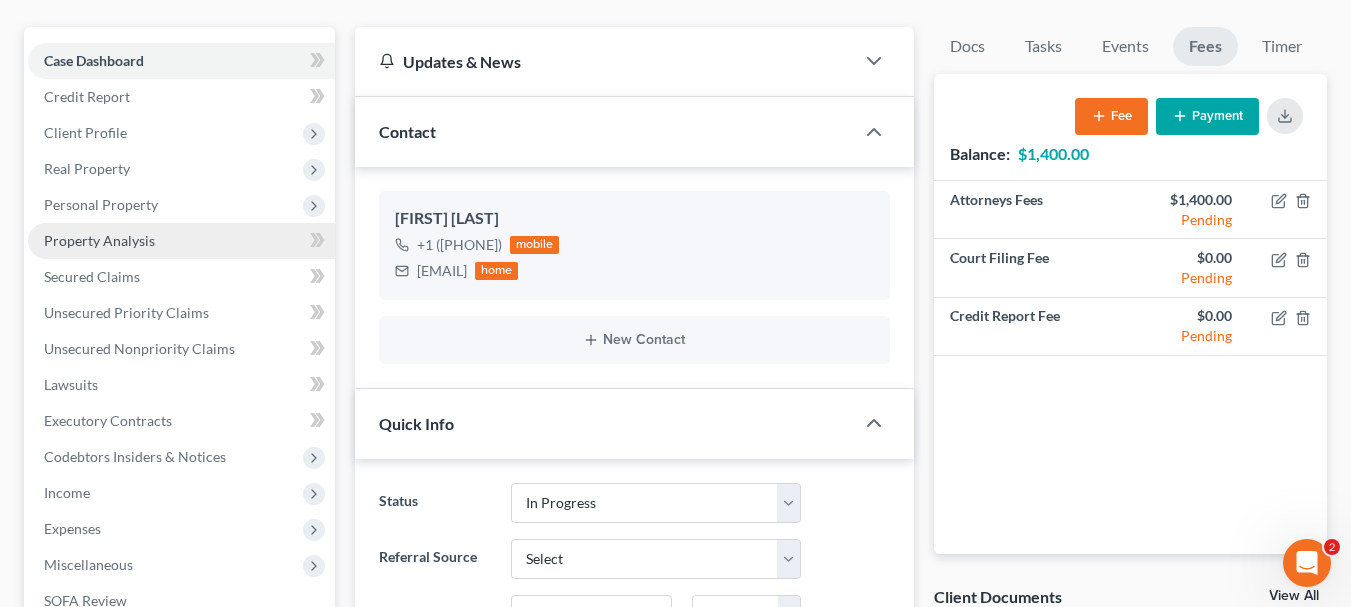 scroll, scrollTop: 200, scrollLeft: 0, axis: vertical 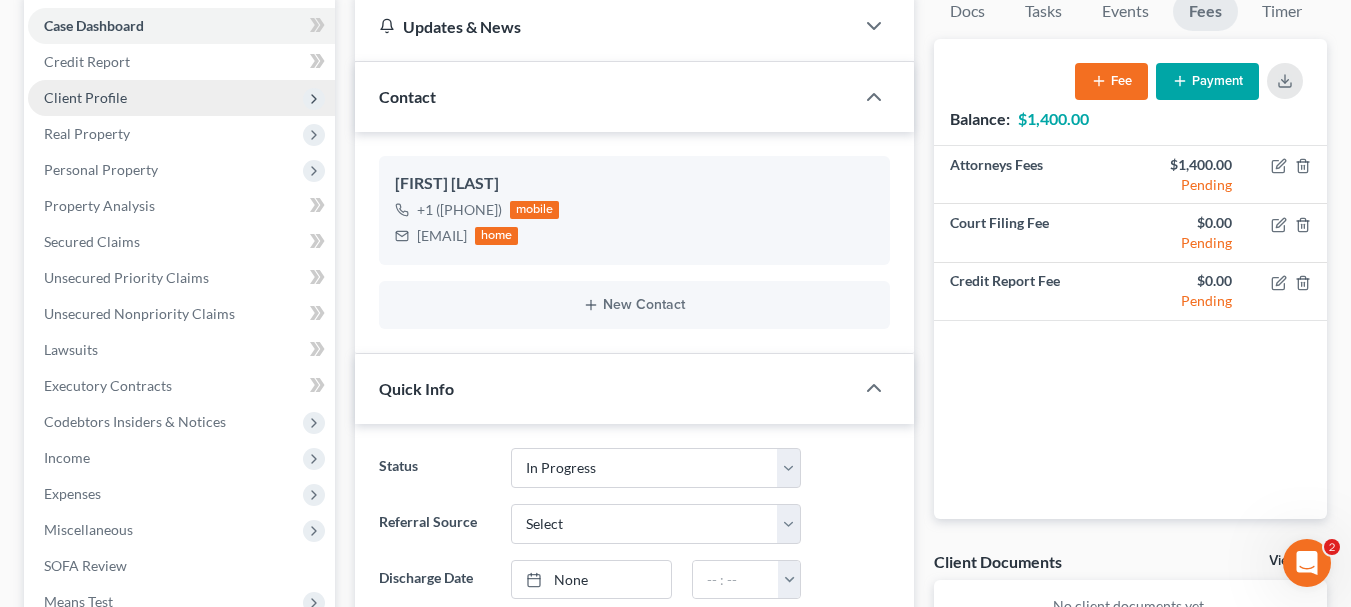 click on "Client Profile" at bounding box center [85, 97] 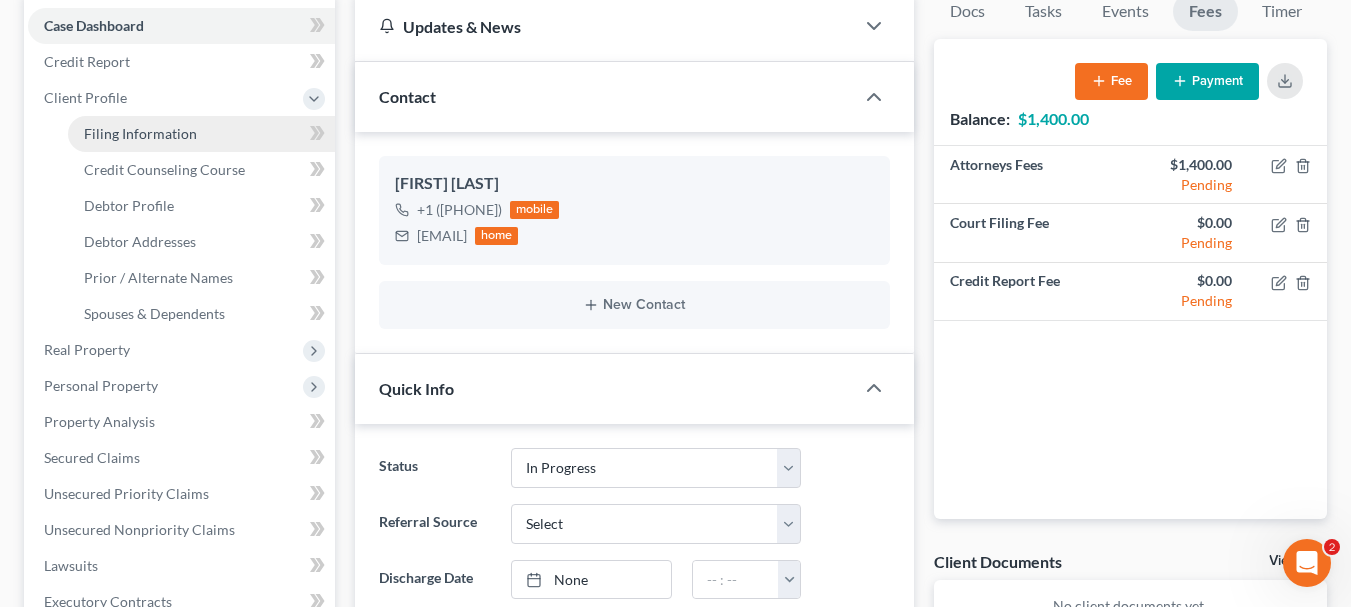 click on "Filing Information" at bounding box center (140, 133) 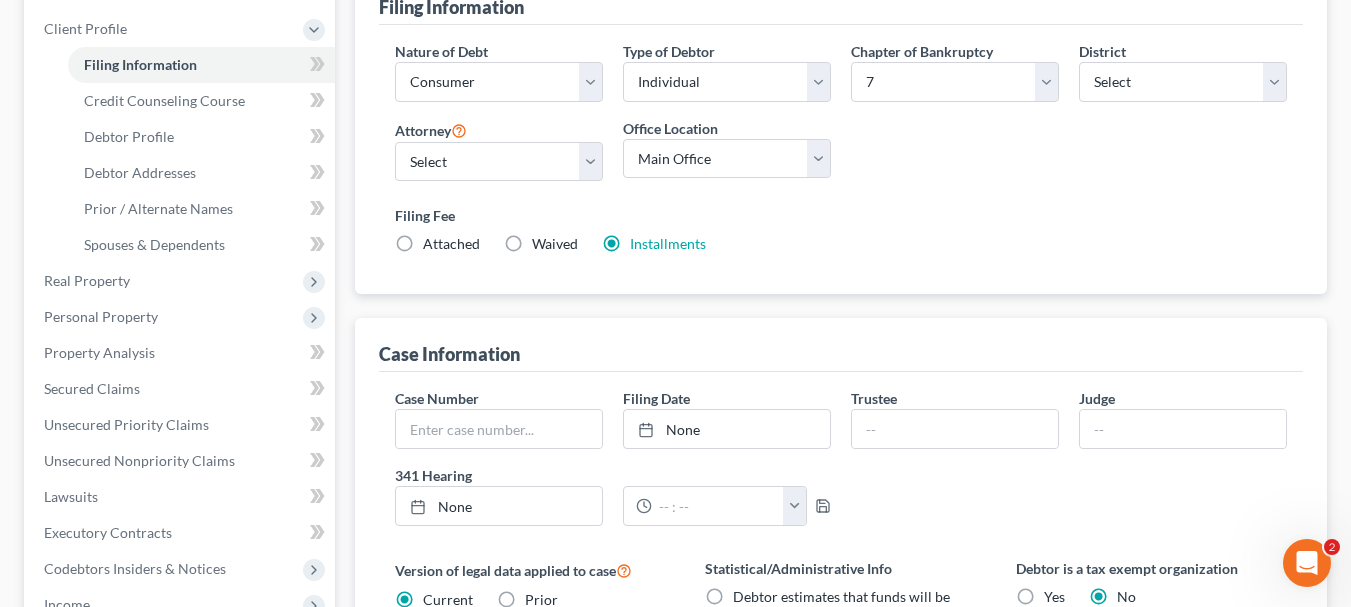 scroll, scrollTop: 700, scrollLeft: 0, axis: vertical 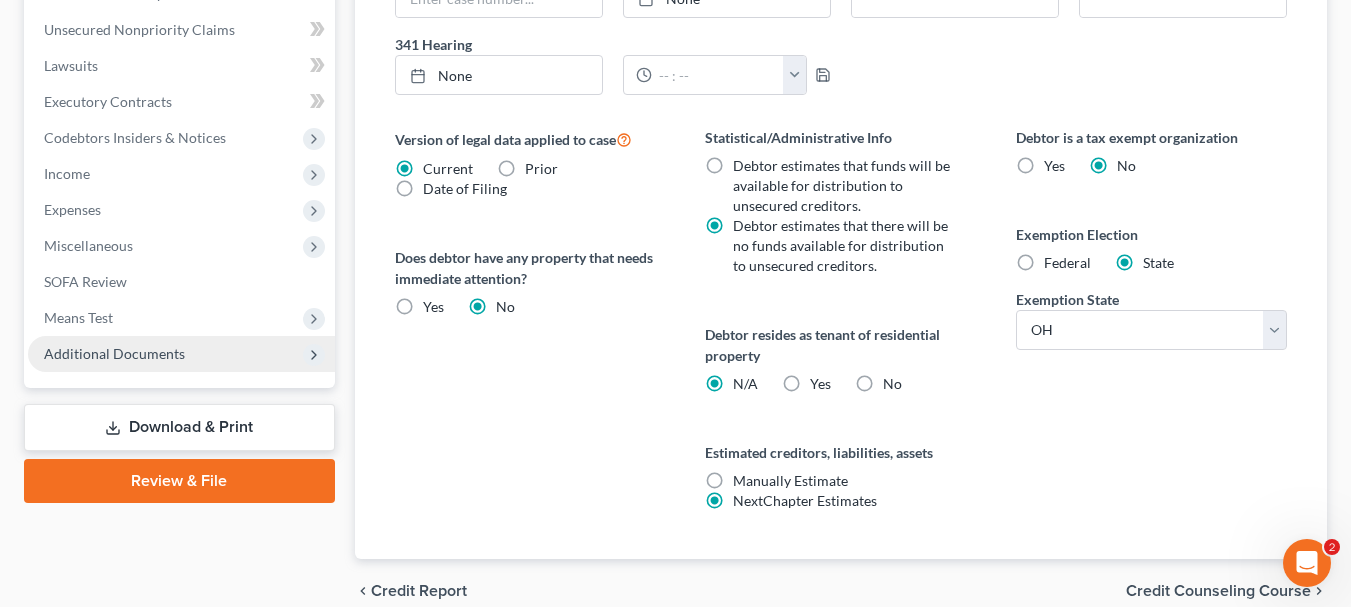 click on "Additional Documents" at bounding box center [181, 354] 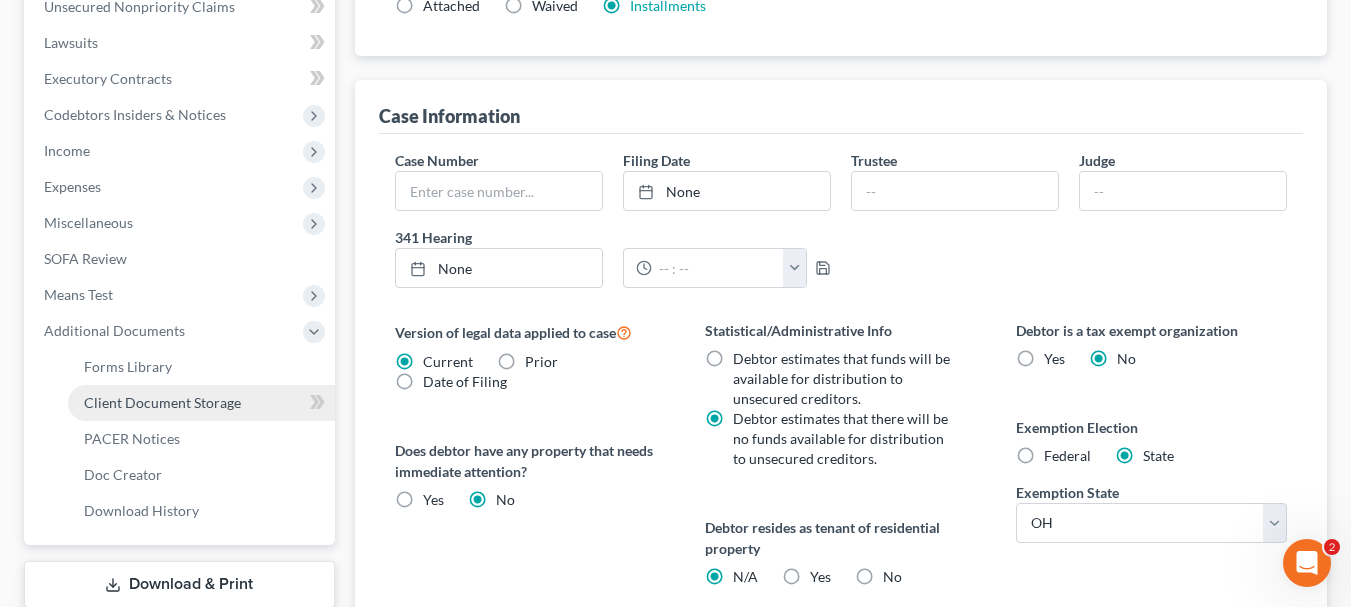 scroll, scrollTop: 484, scrollLeft: 0, axis: vertical 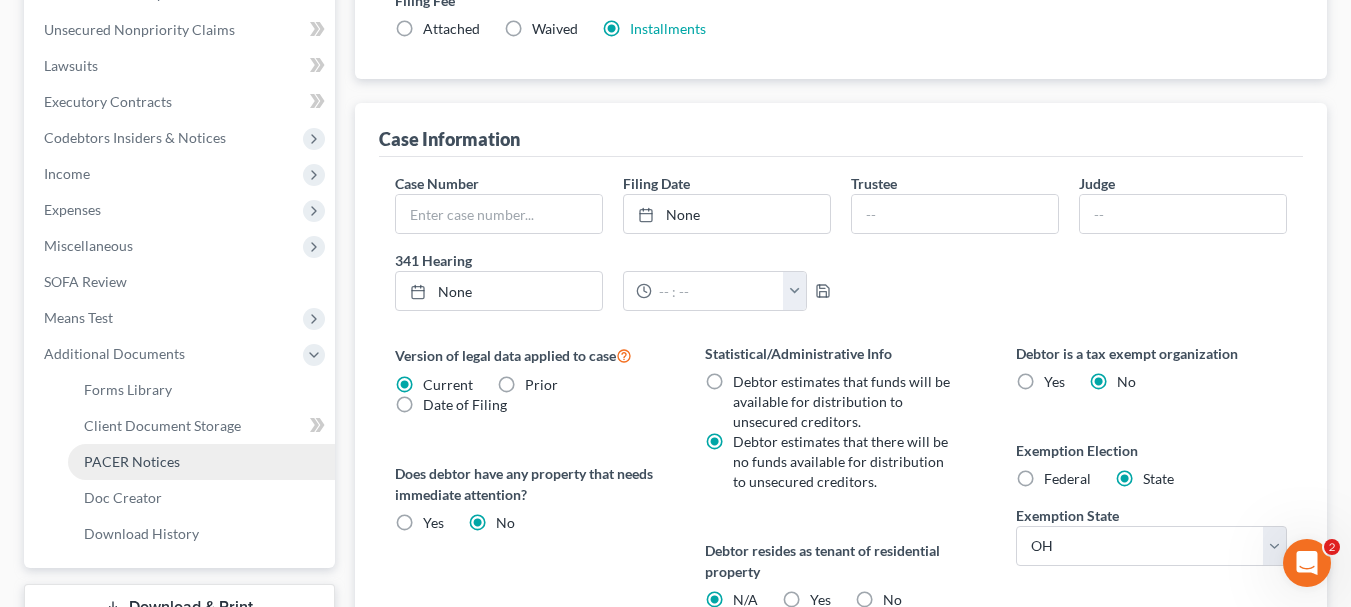 click on "PACER Notices" at bounding box center (132, 461) 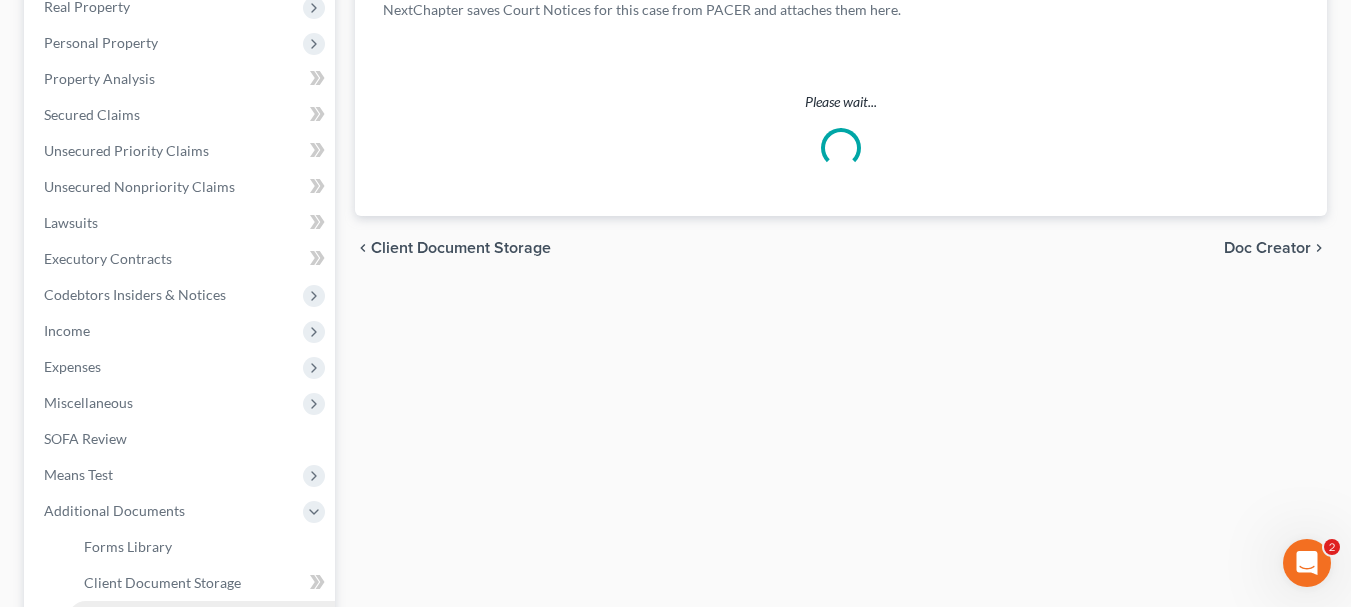 scroll, scrollTop: 0, scrollLeft: 0, axis: both 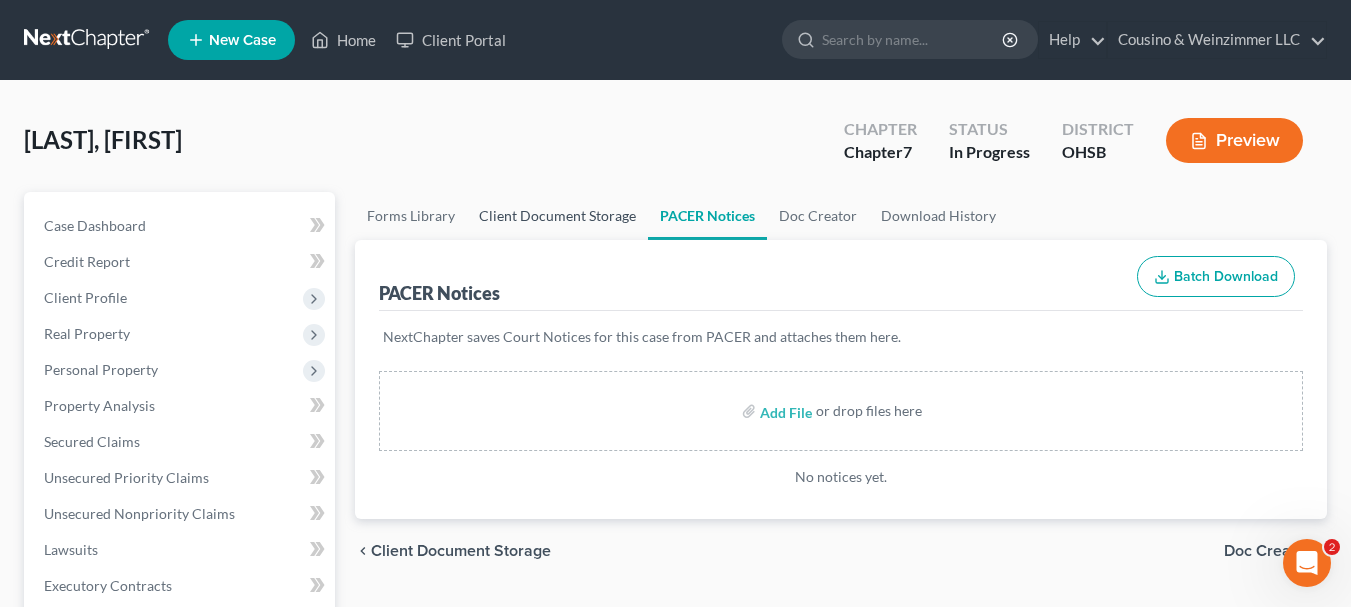 click on "Client Document Storage" at bounding box center [557, 216] 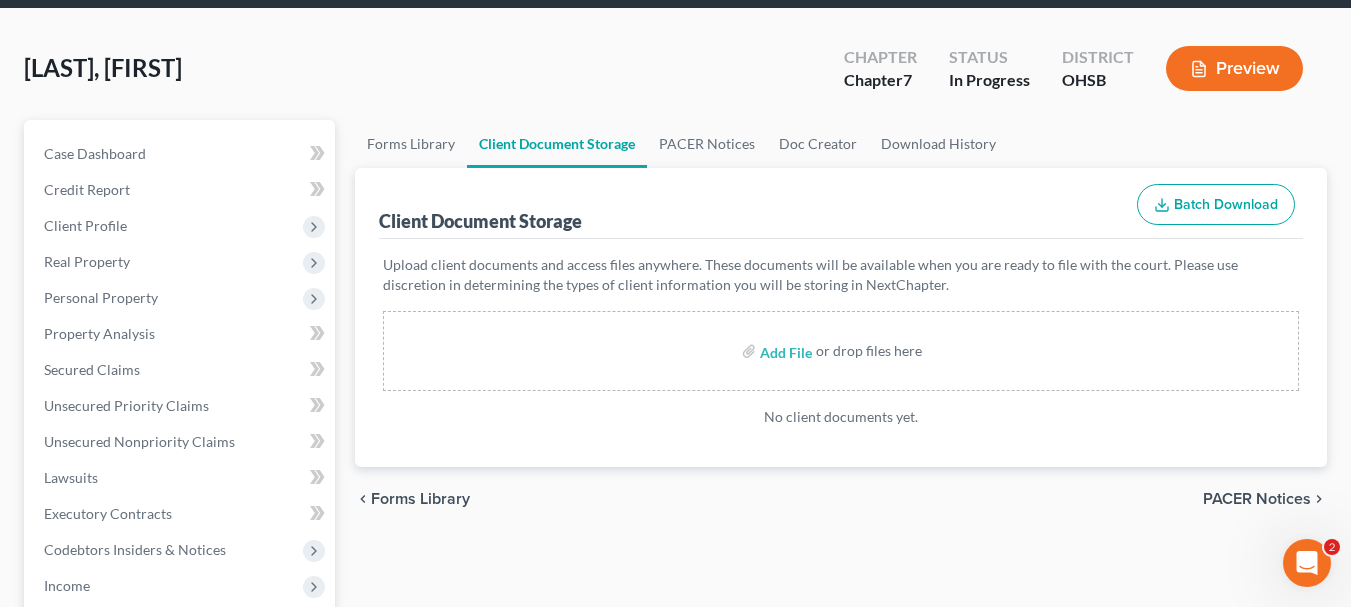 scroll, scrollTop: 100, scrollLeft: 0, axis: vertical 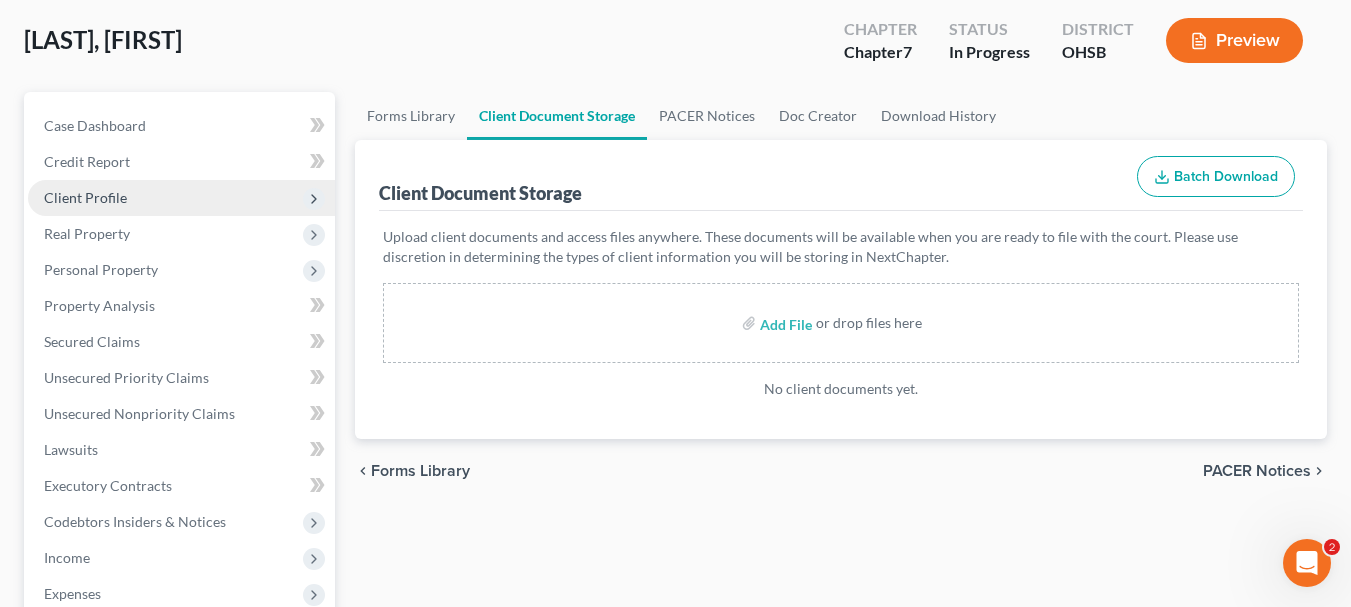 click on "Client Profile" at bounding box center (85, 197) 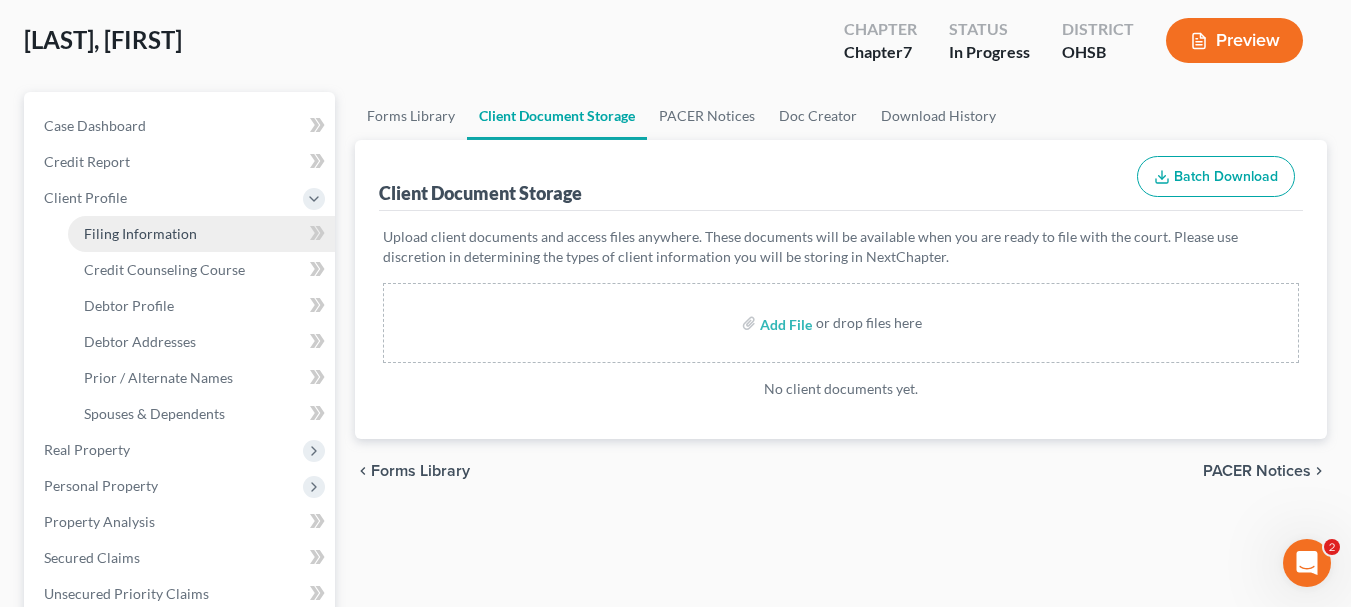 click on "Filing Information" at bounding box center (140, 233) 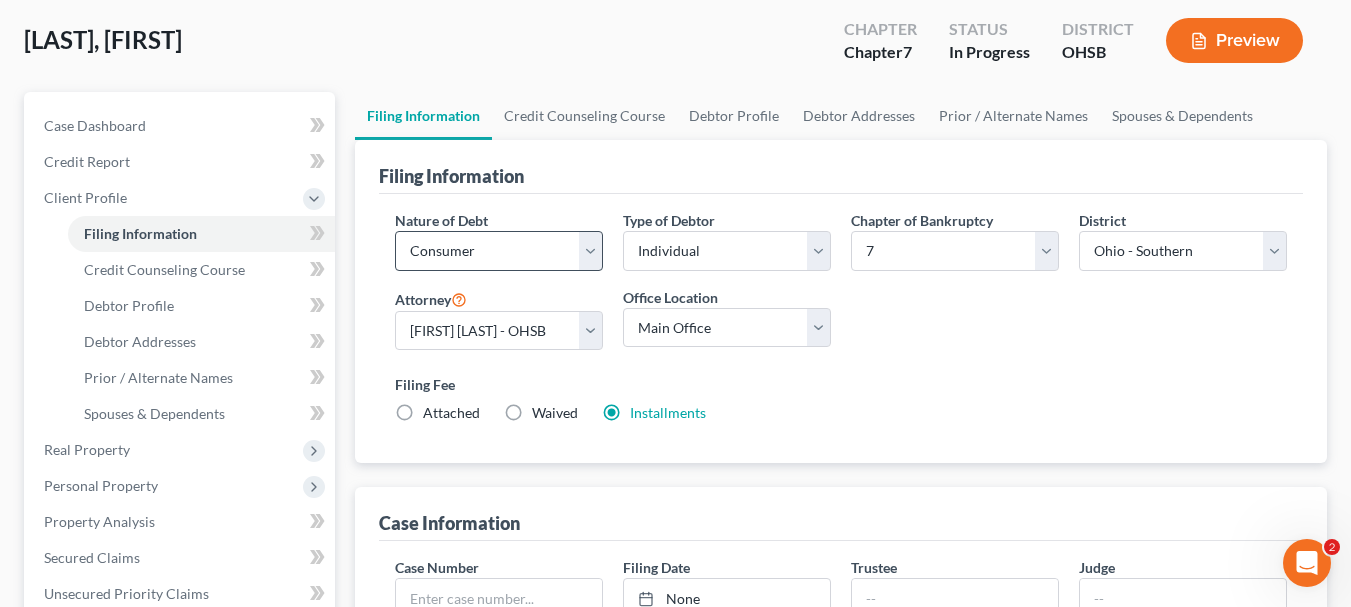 scroll, scrollTop: 0, scrollLeft: 0, axis: both 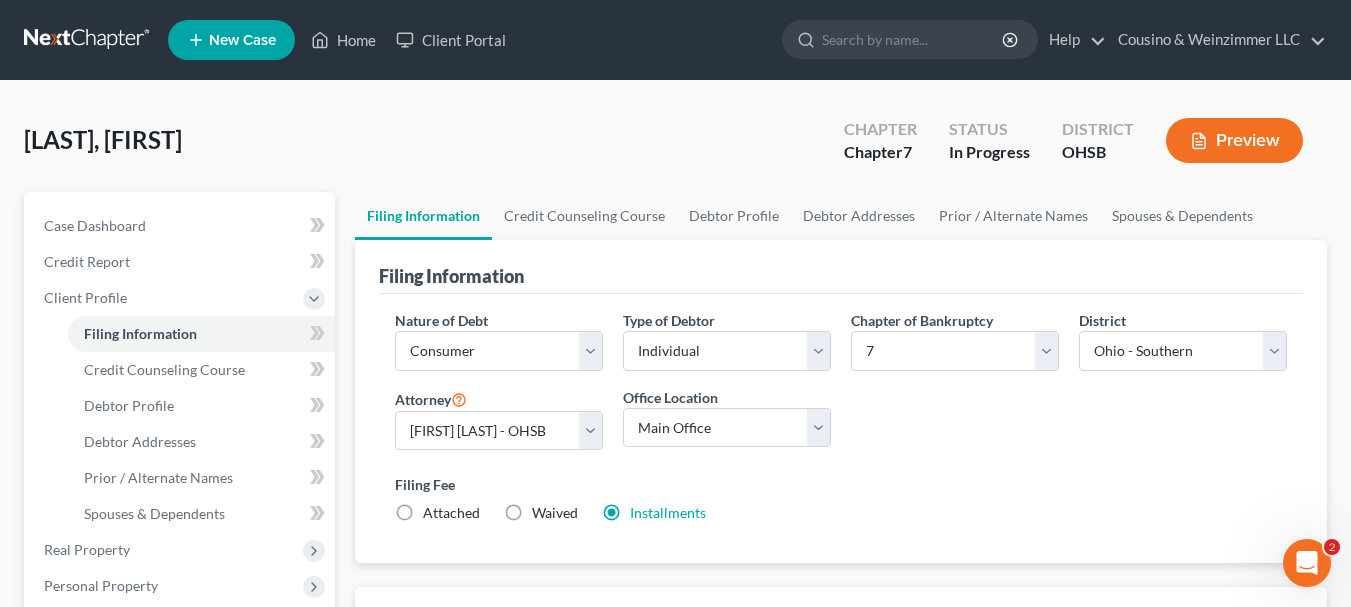 click on "Installments Installments" at bounding box center (668, 513) 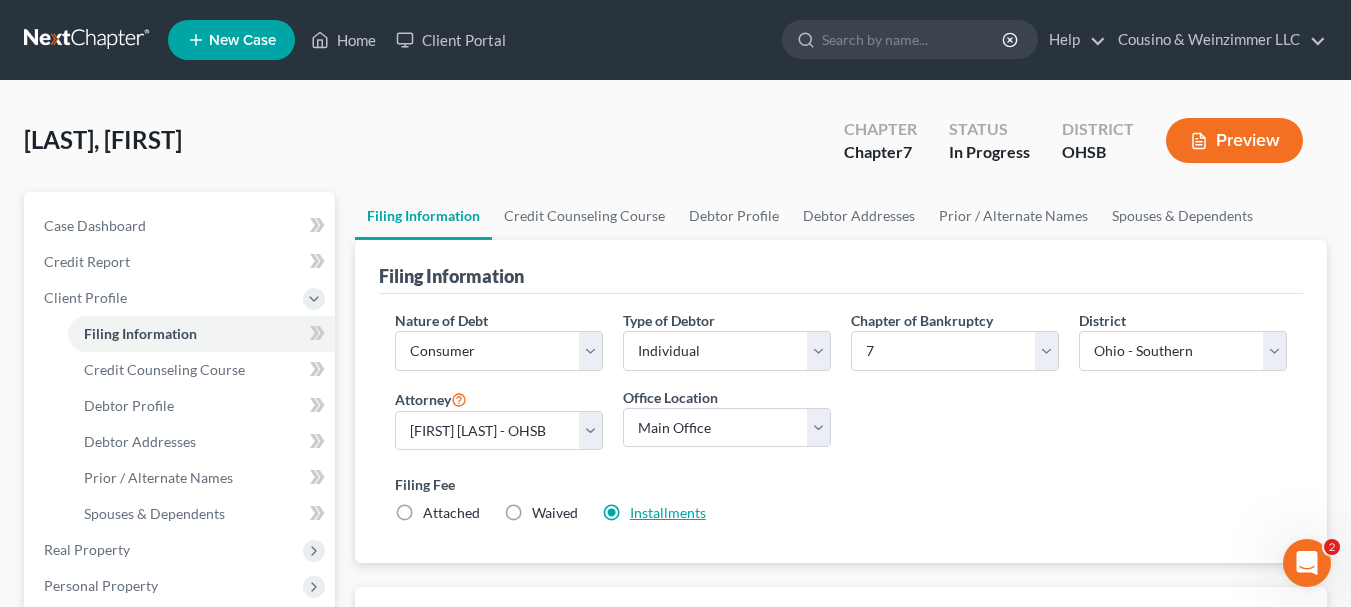 click on "Installments" at bounding box center (668, 512) 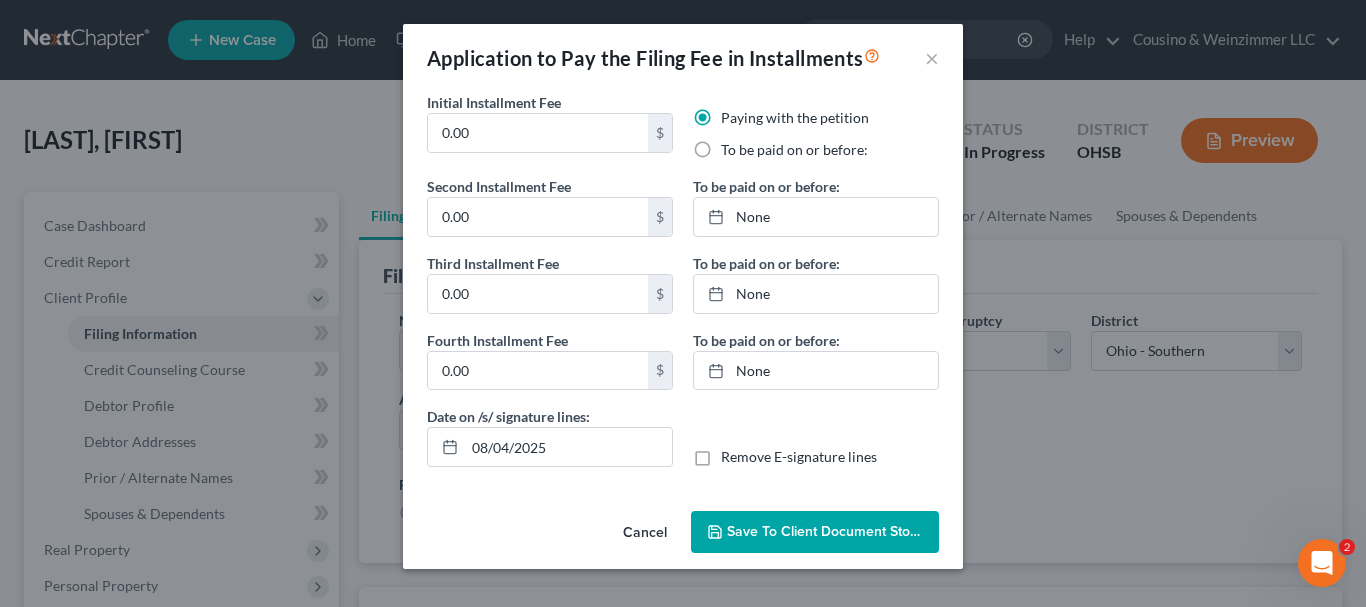 click on "To be paid on or before:" at bounding box center [794, 150] 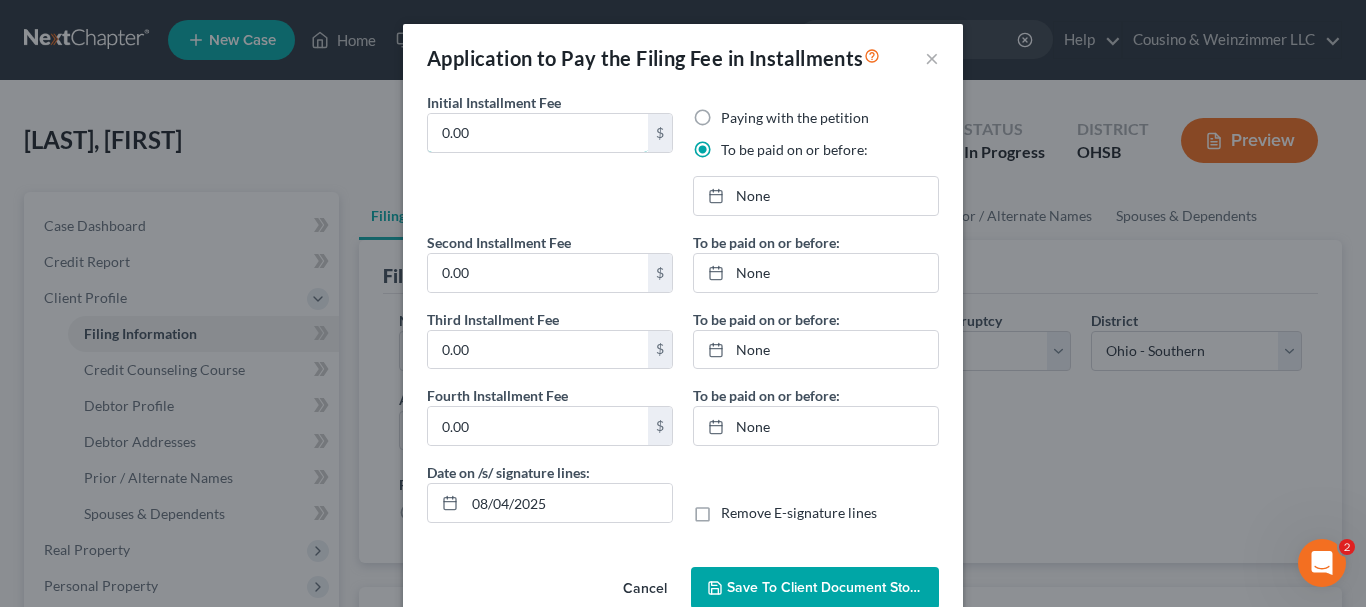 drag, startPoint x: 581, startPoint y: 144, endPoint x: 385, endPoint y: 137, distance: 196.12495 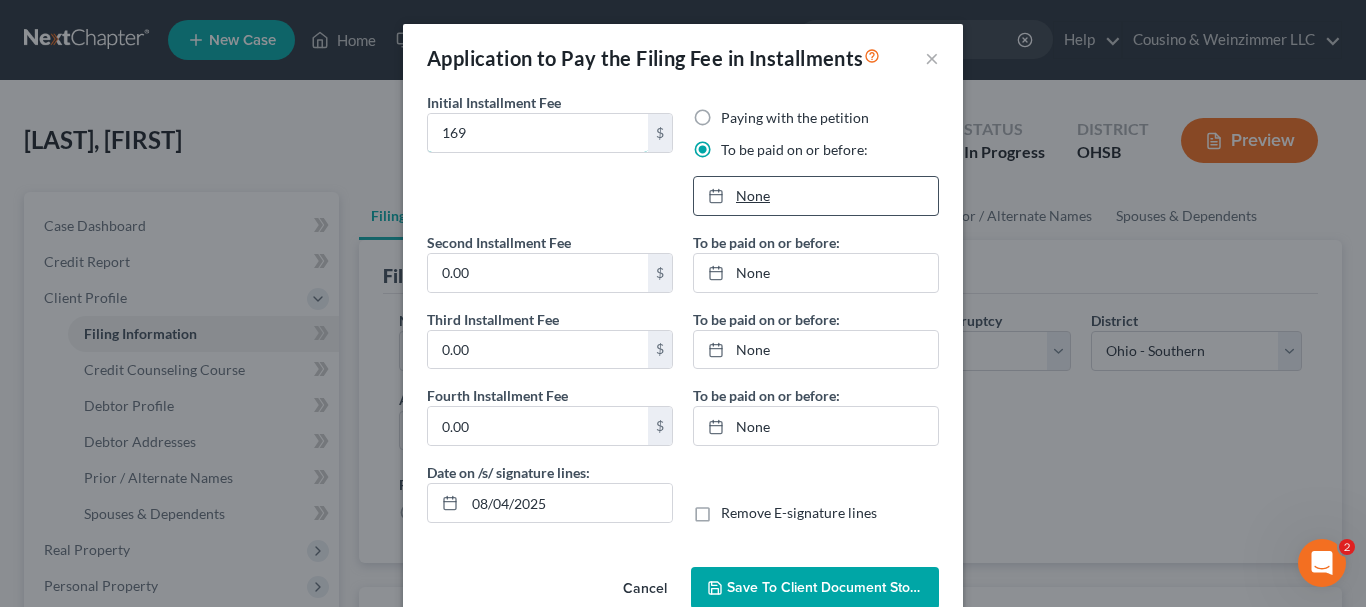 type on "169" 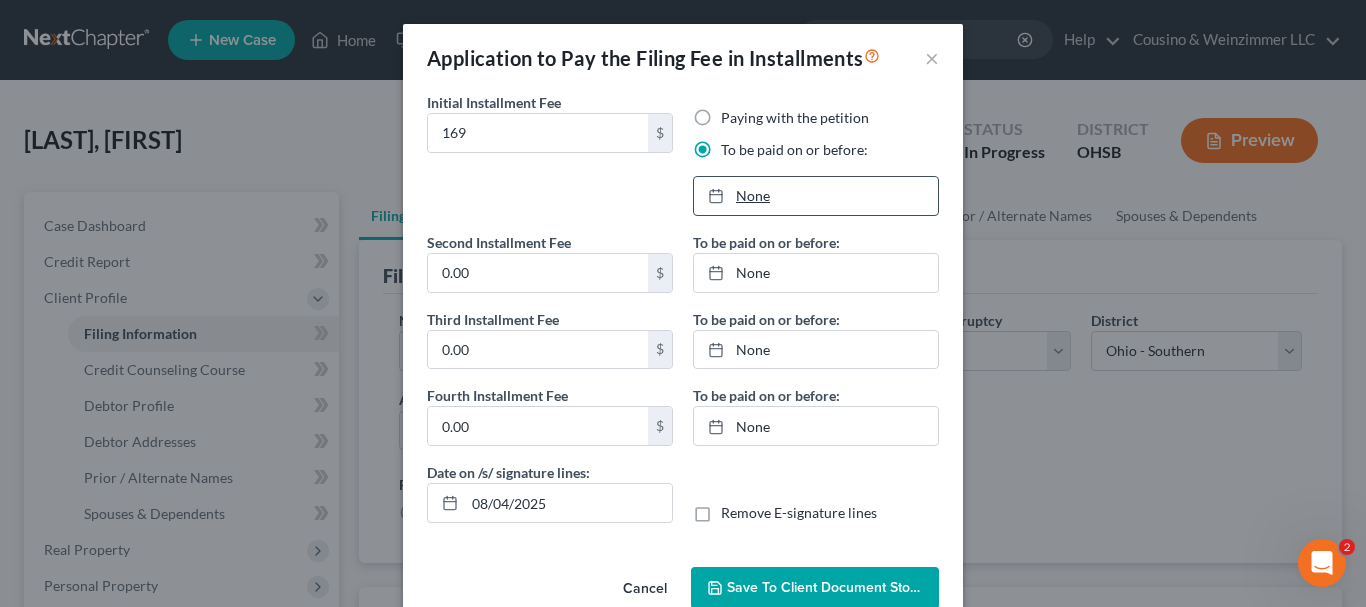 click on "None" at bounding box center [816, 196] 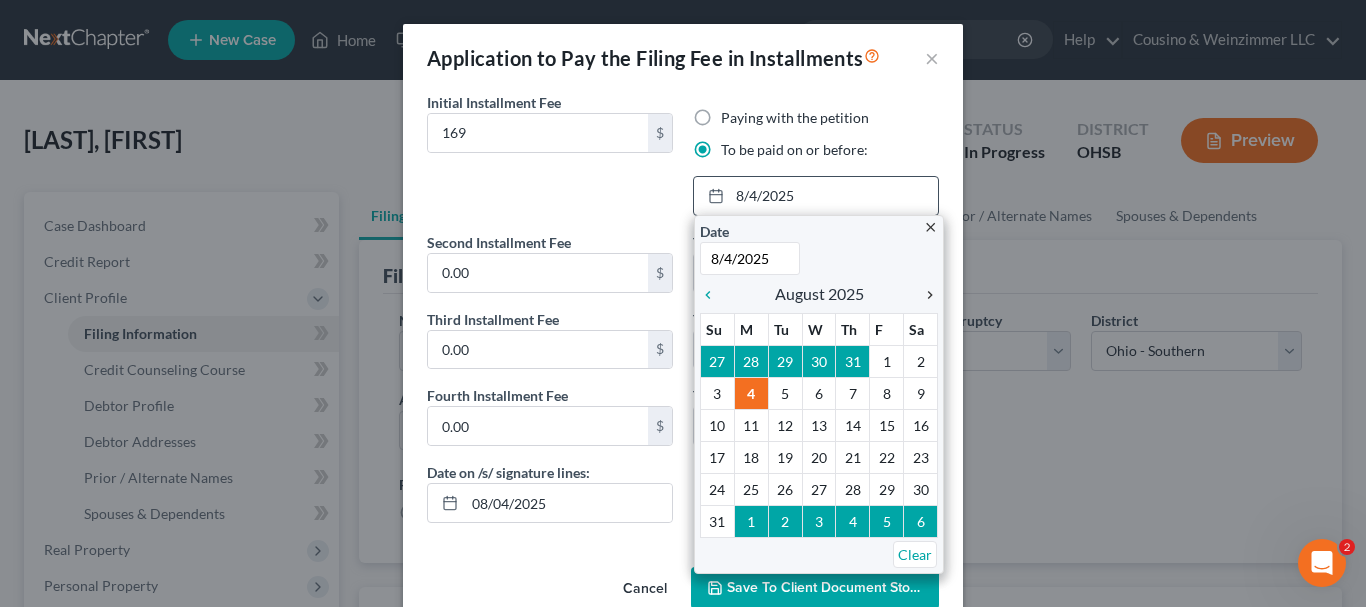 click on "chevron_right" at bounding box center (925, 295) 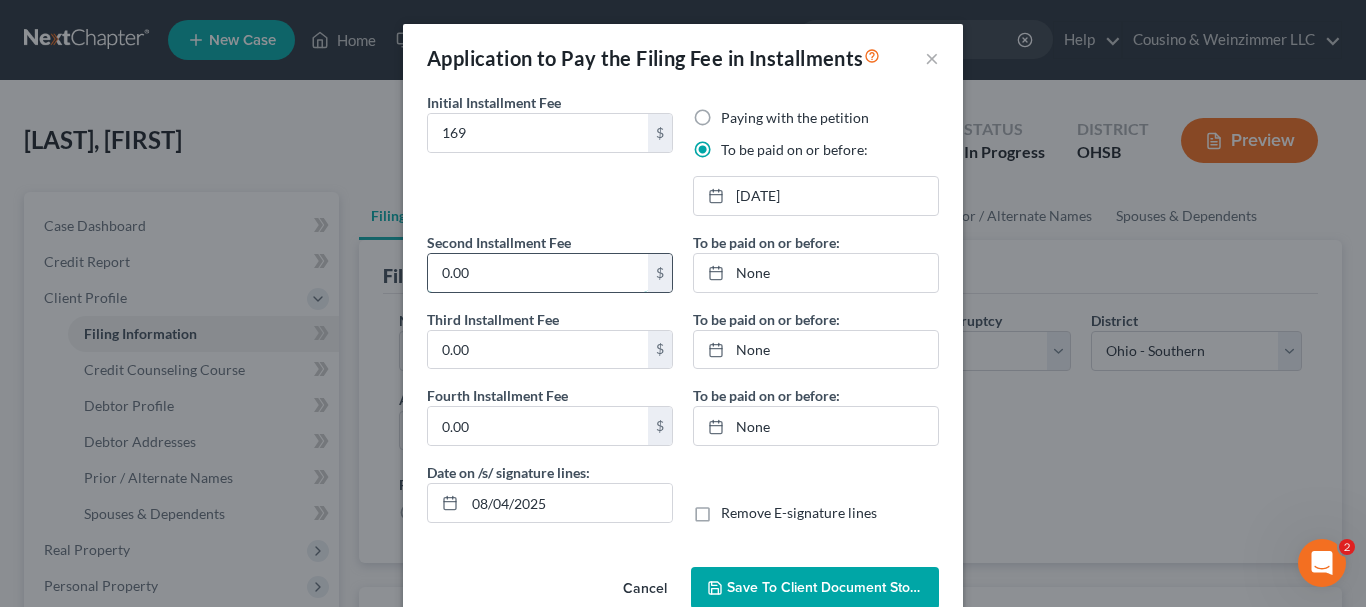 click on "0.00" at bounding box center [538, 273] 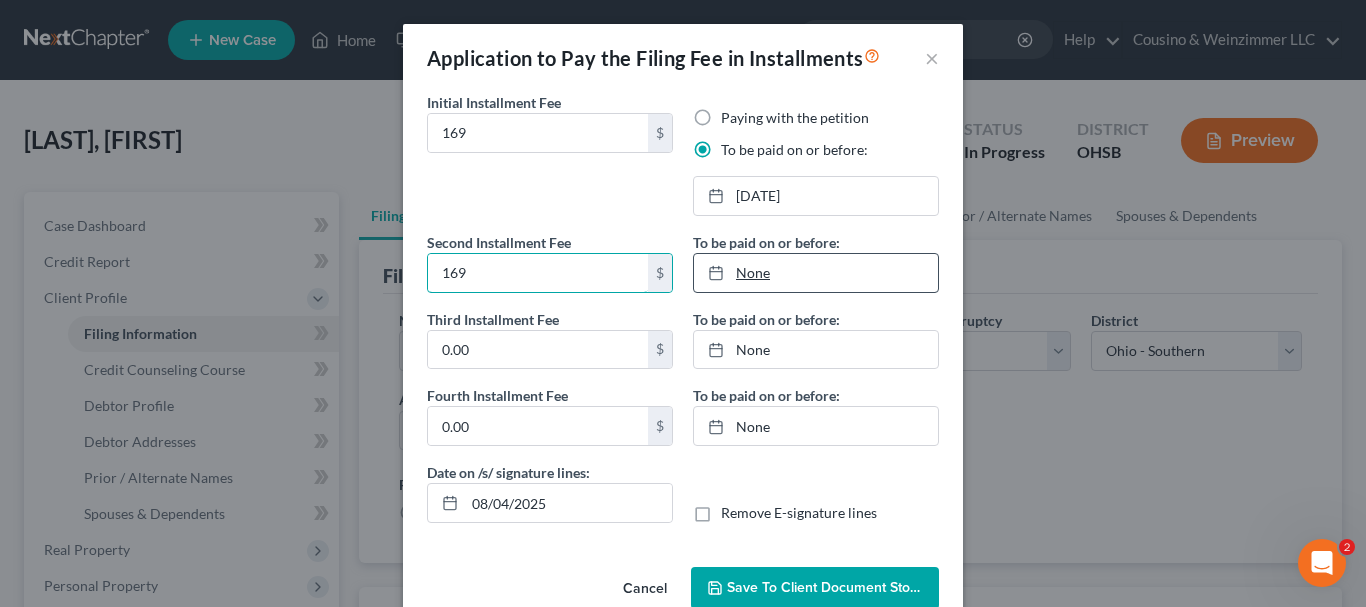 type on "169" 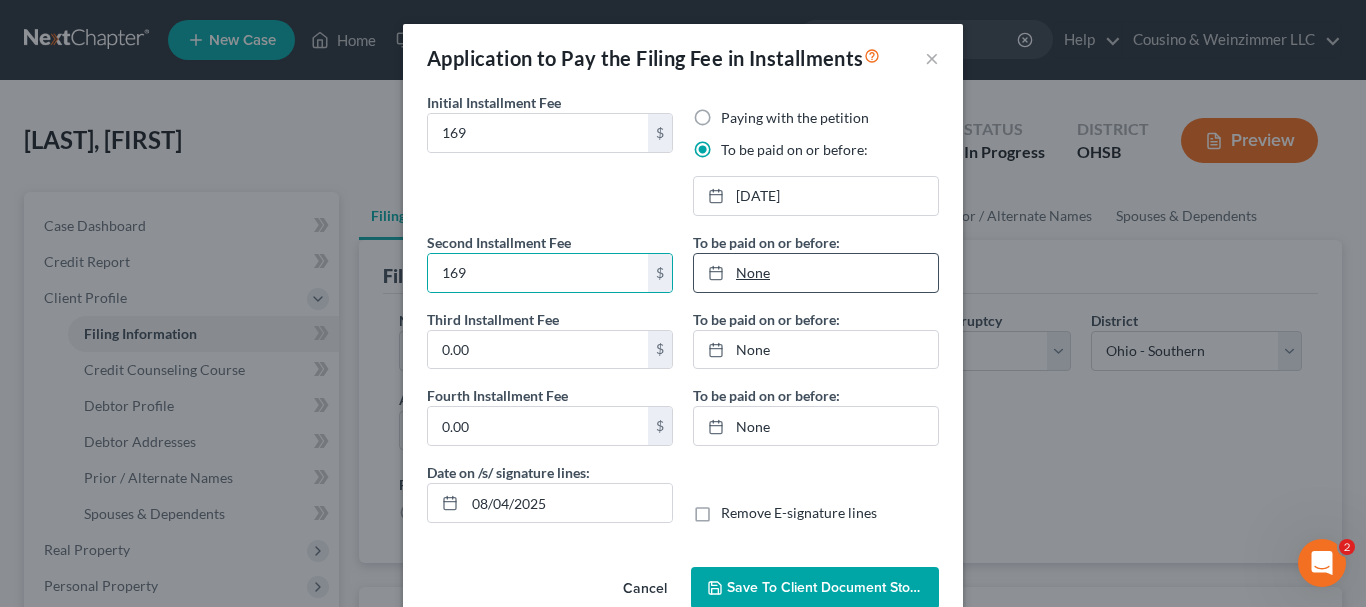 click on "None" at bounding box center [816, 273] 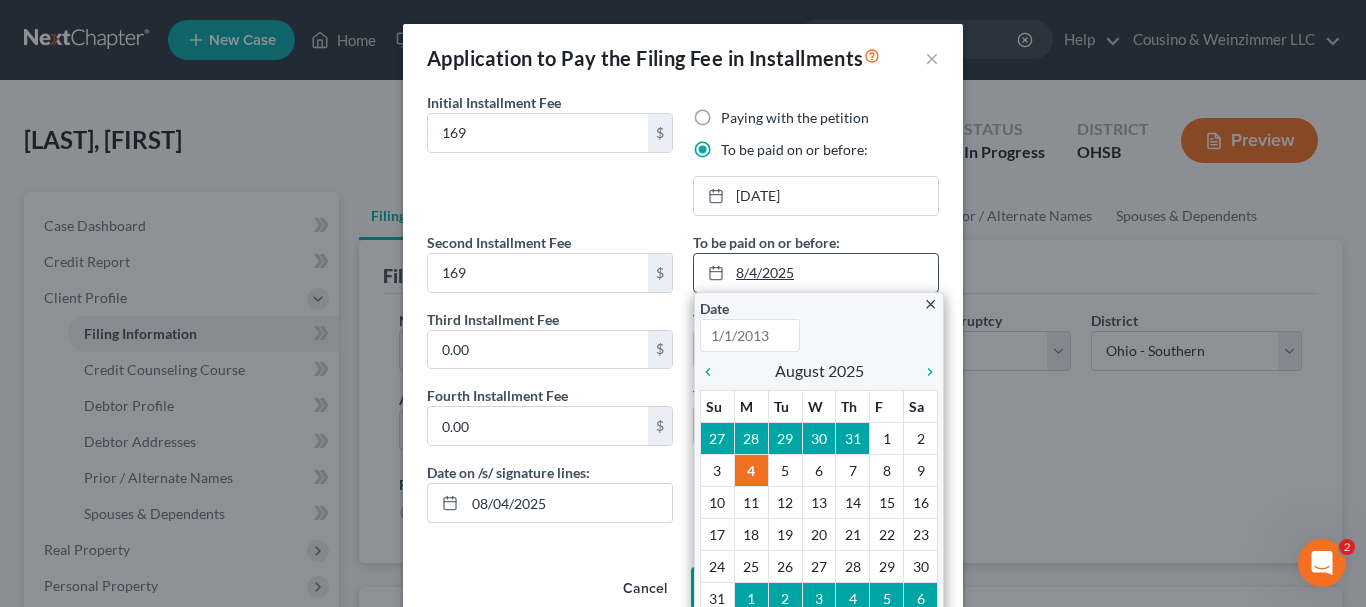 type on "8/4/2025" 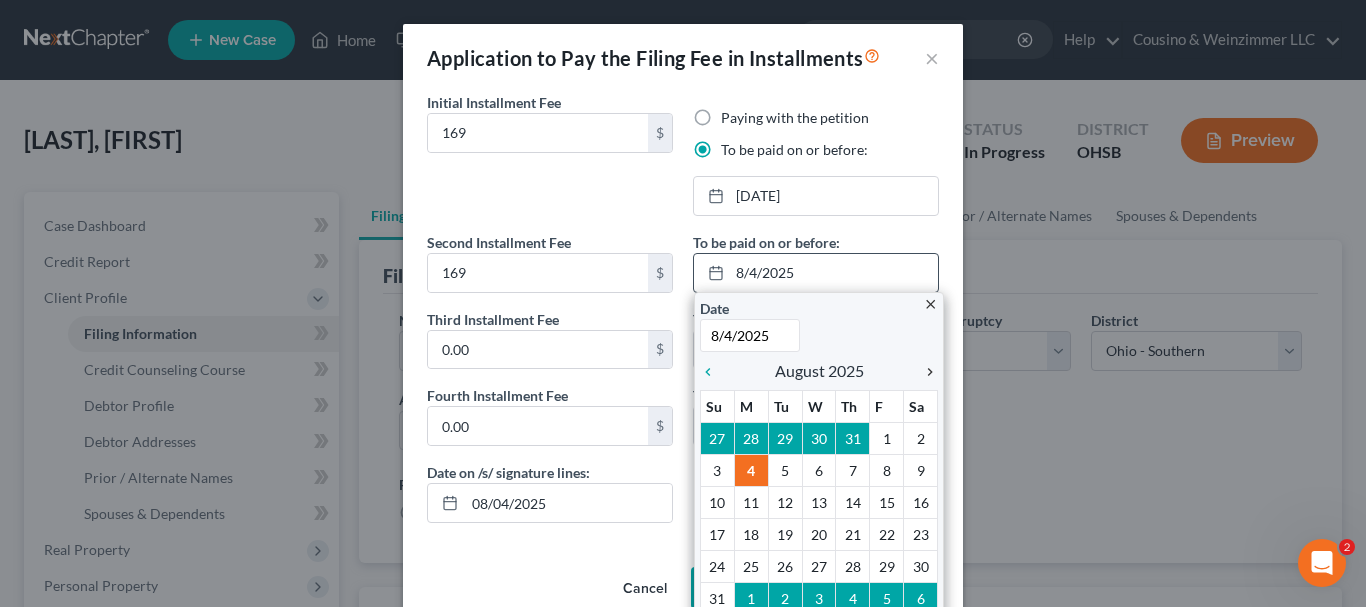 click on "chevron_right" at bounding box center (925, 372) 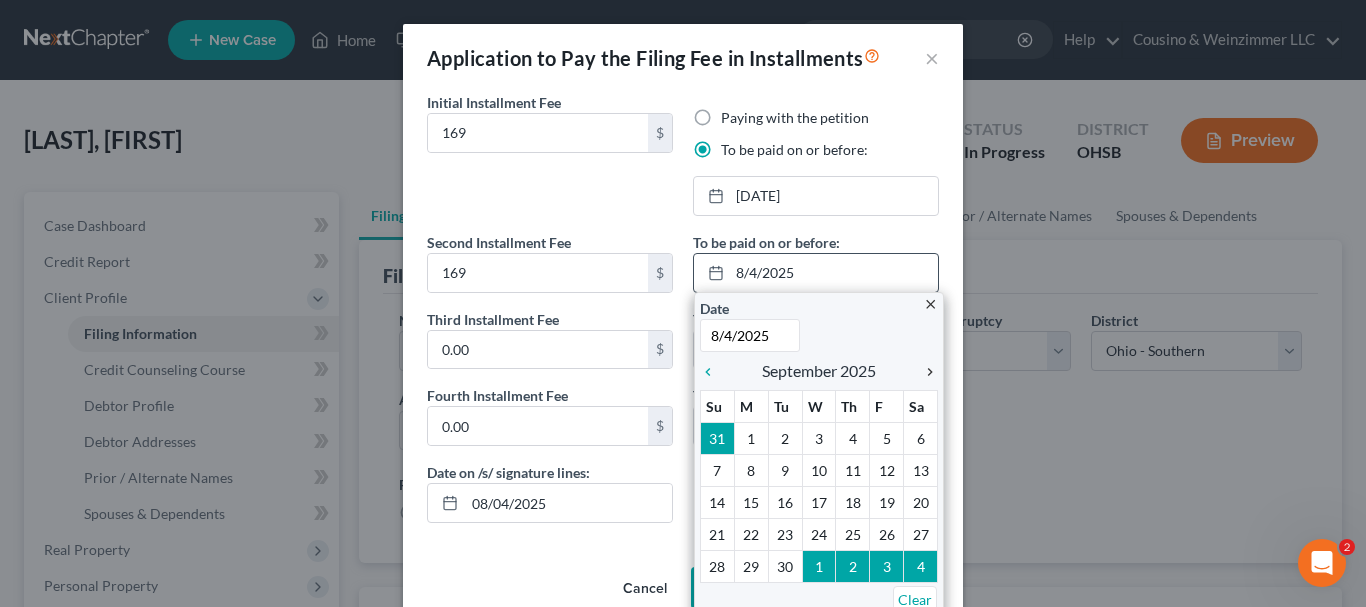 click on "chevron_right" at bounding box center [925, 372] 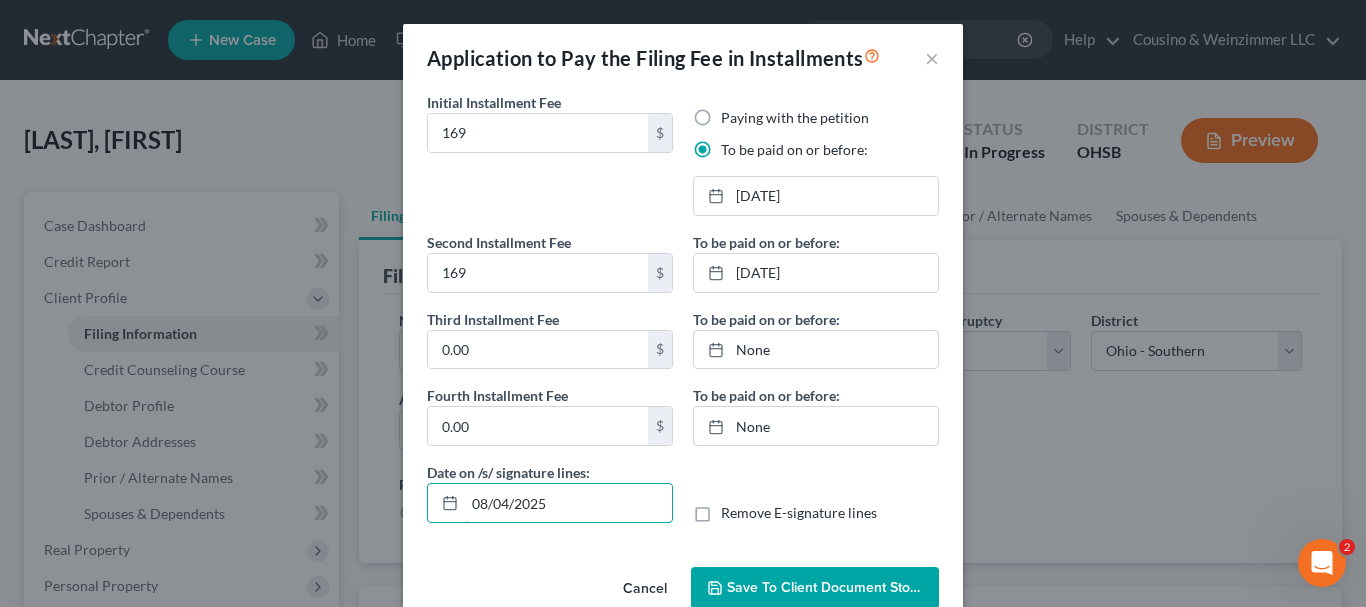 drag, startPoint x: 549, startPoint y: 496, endPoint x: 400, endPoint y: 514, distance: 150.08331 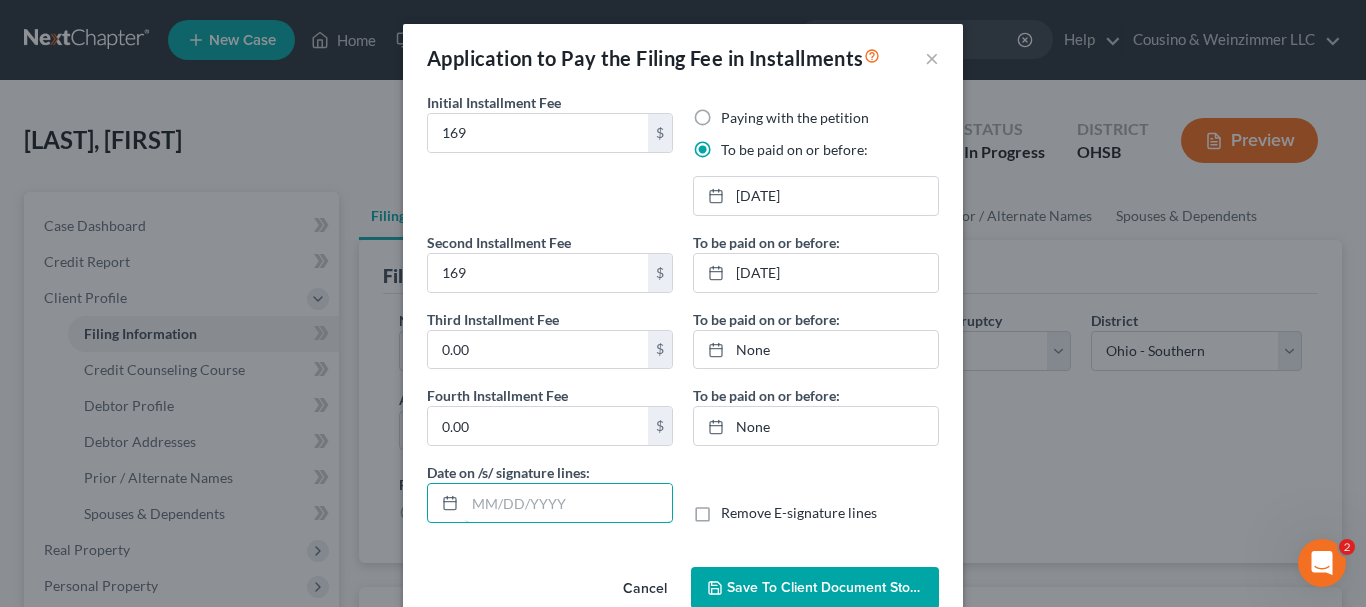 type 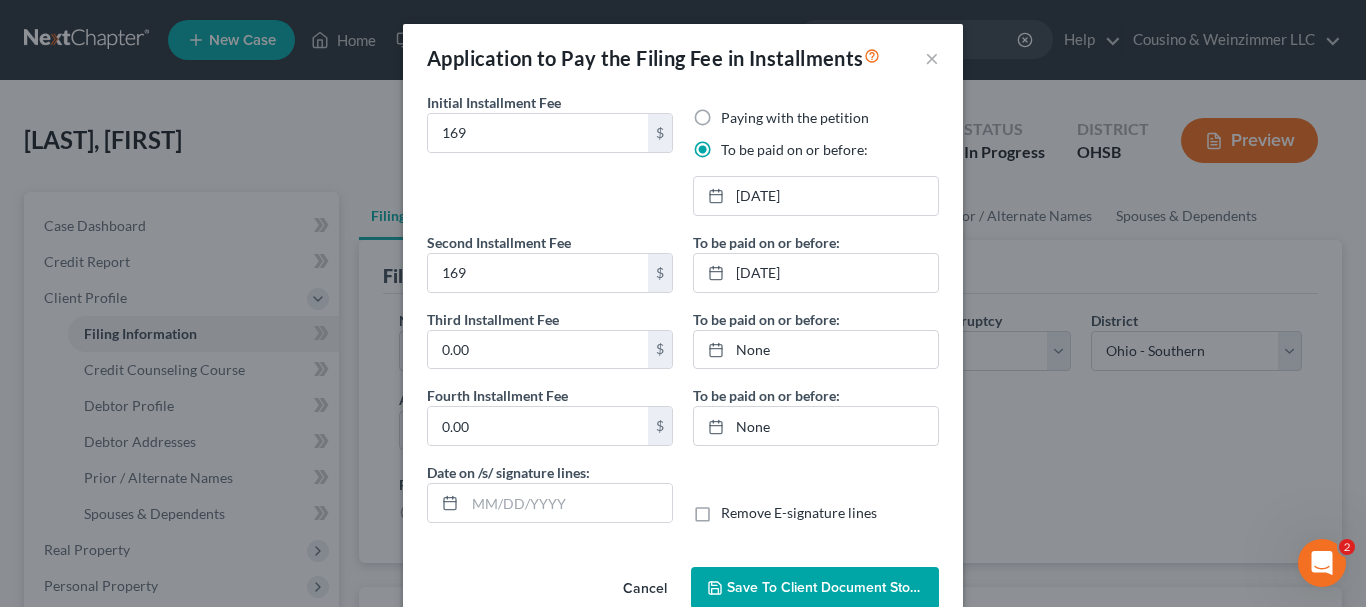 click on "Remove E-signature lines" at bounding box center [799, 513] 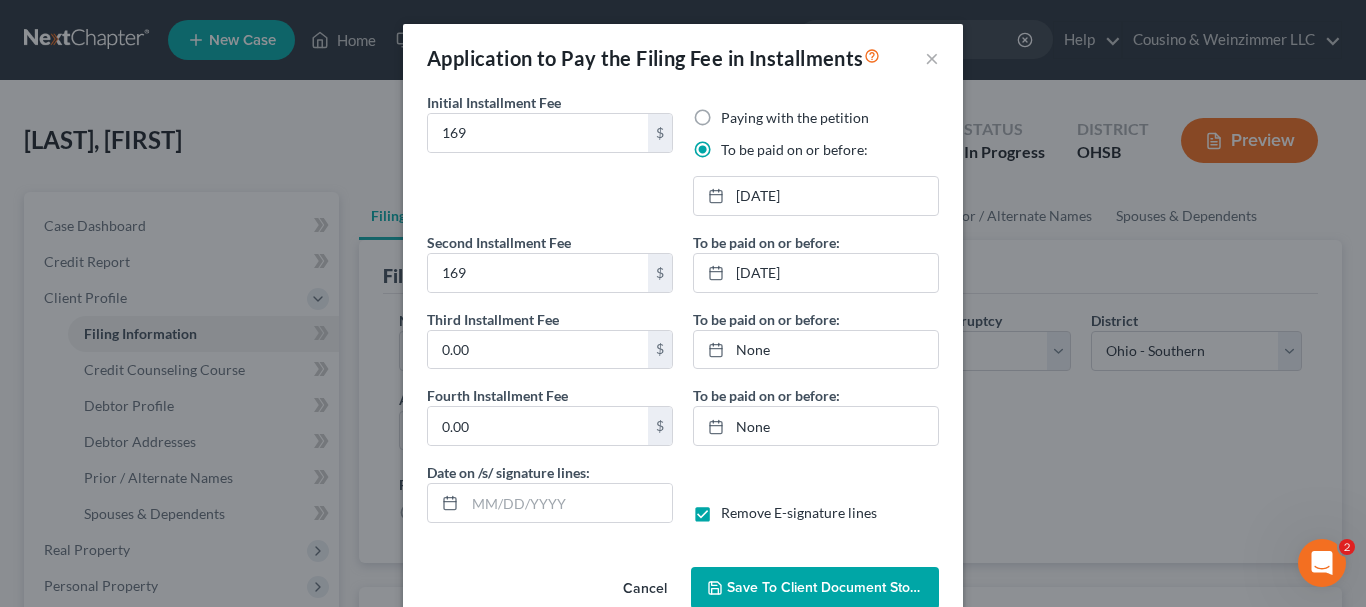 click on "Save to Client Document Storage" at bounding box center [833, 587] 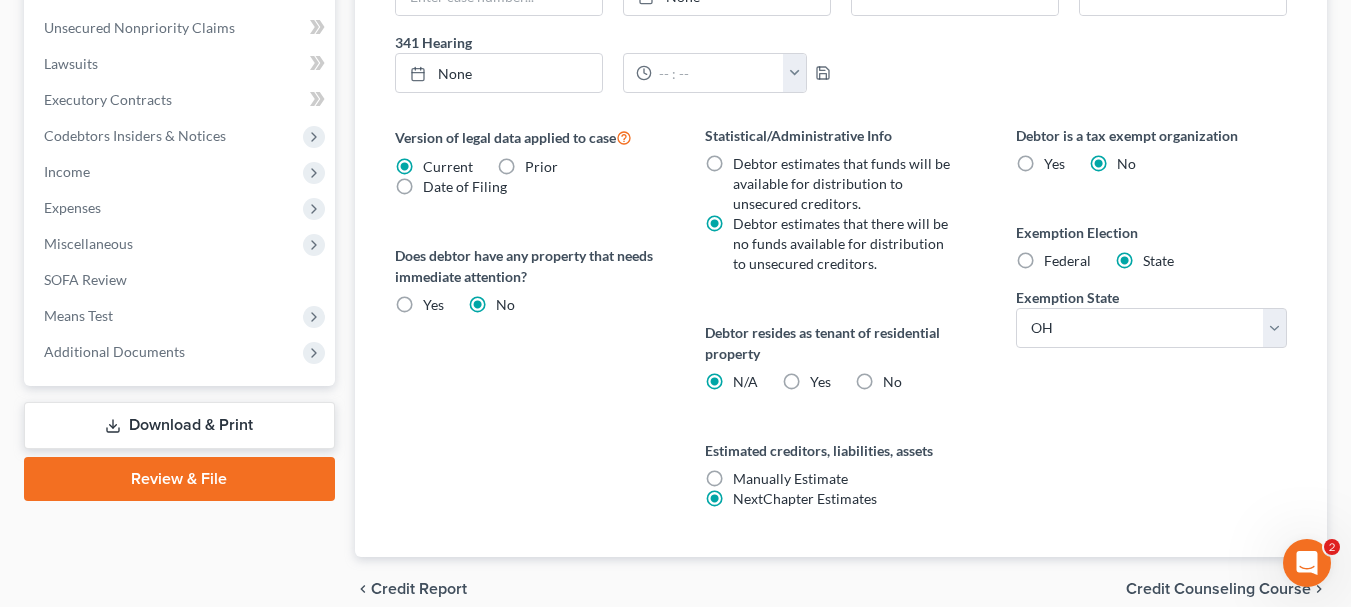 scroll, scrollTop: 792, scrollLeft: 0, axis: vertical 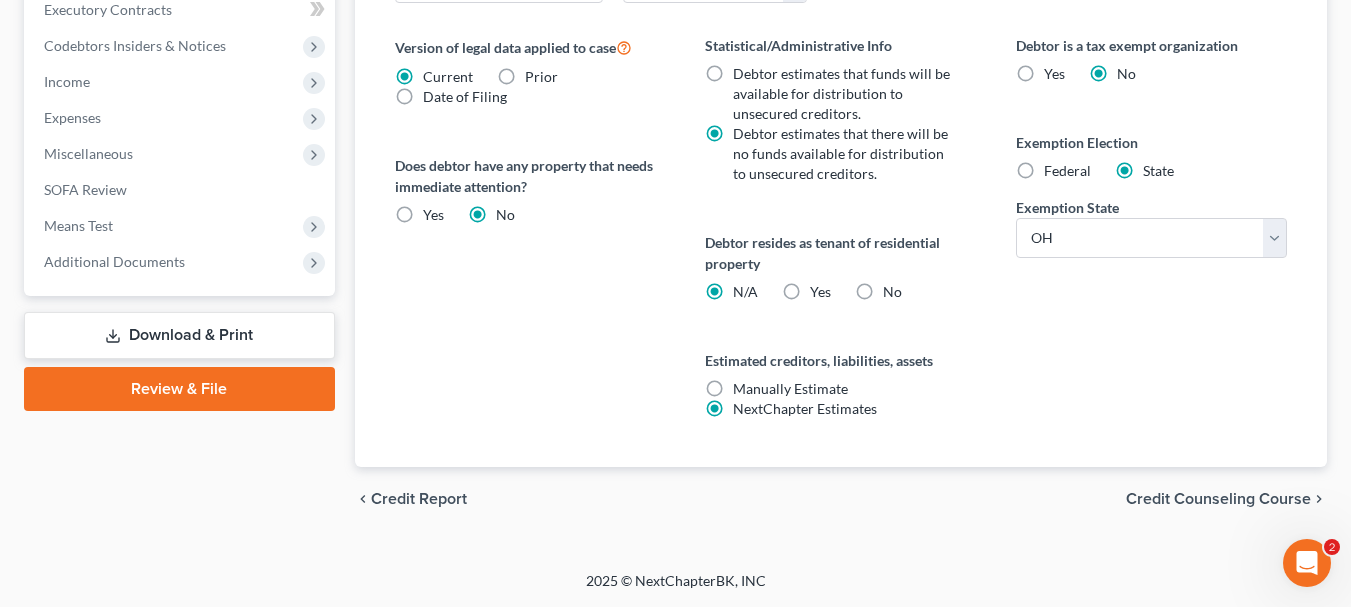 click on "Yes Yes" at bounding box center (820, 292) 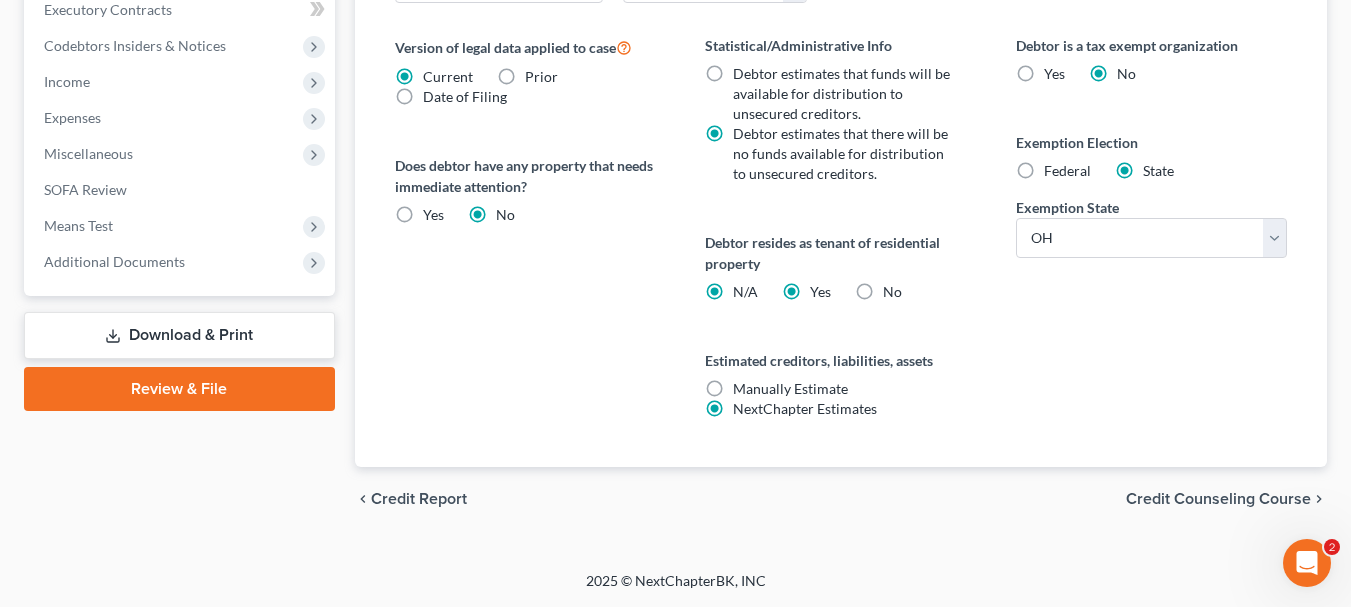 radio on "false" 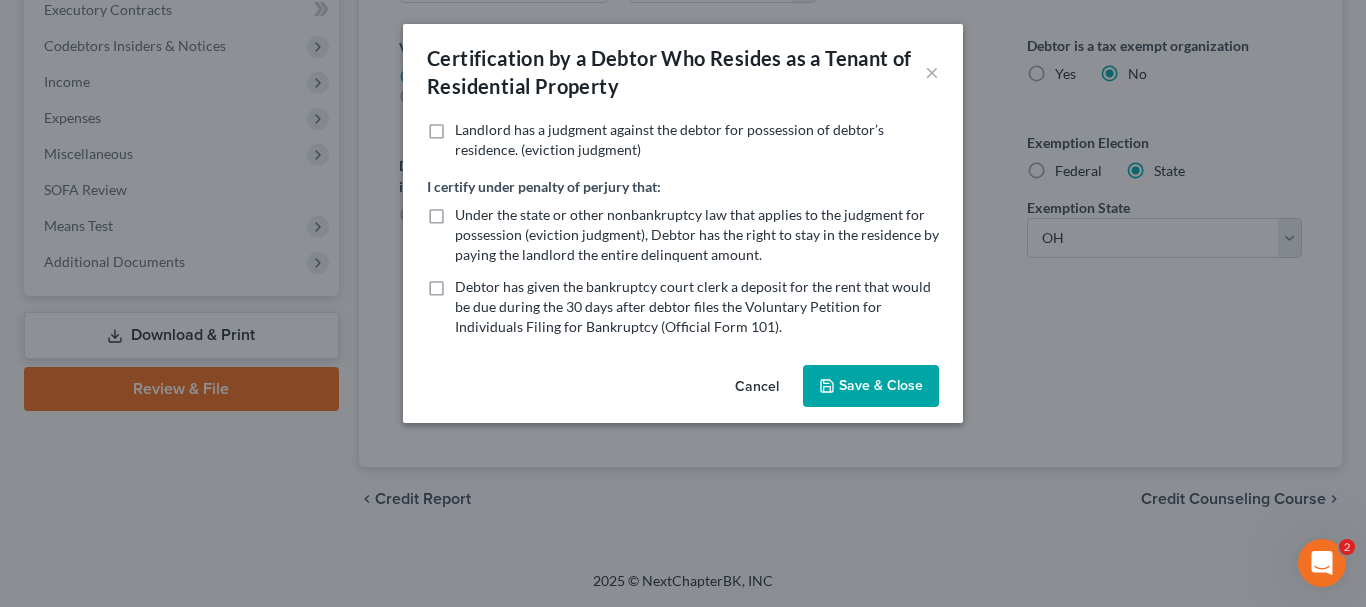 click on "Save & Close" at bounding box center (871, 386) 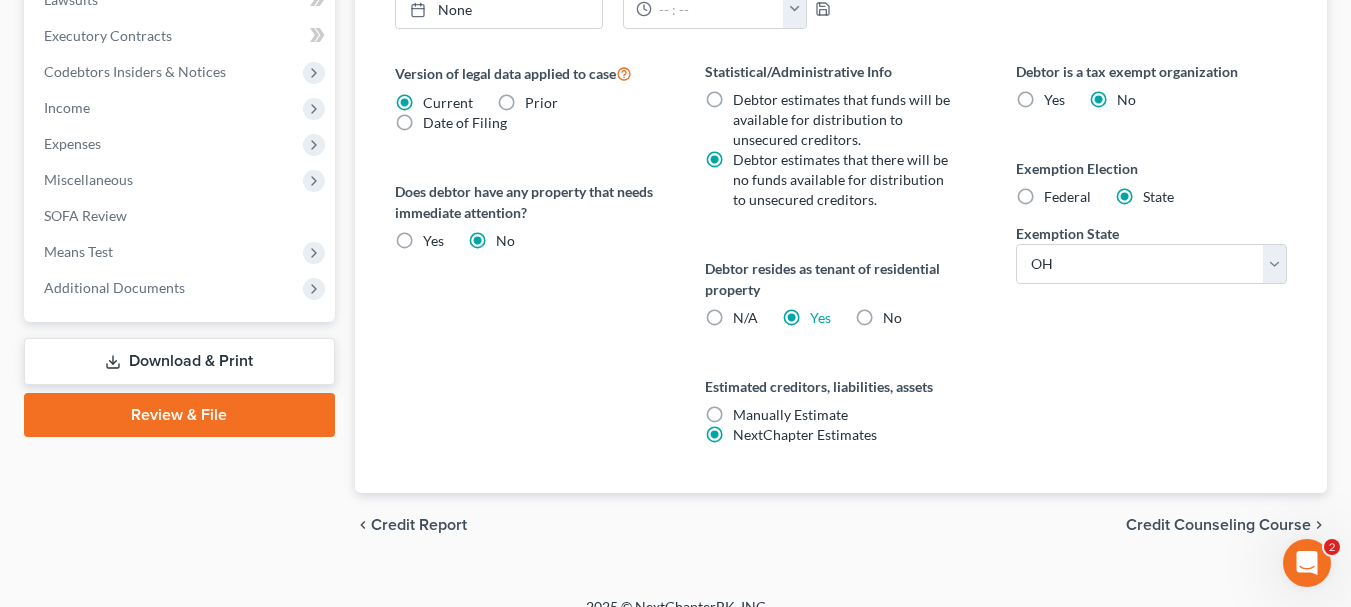 scroll, scrollTop: 792, scrollLeft: 0, axis: vertical 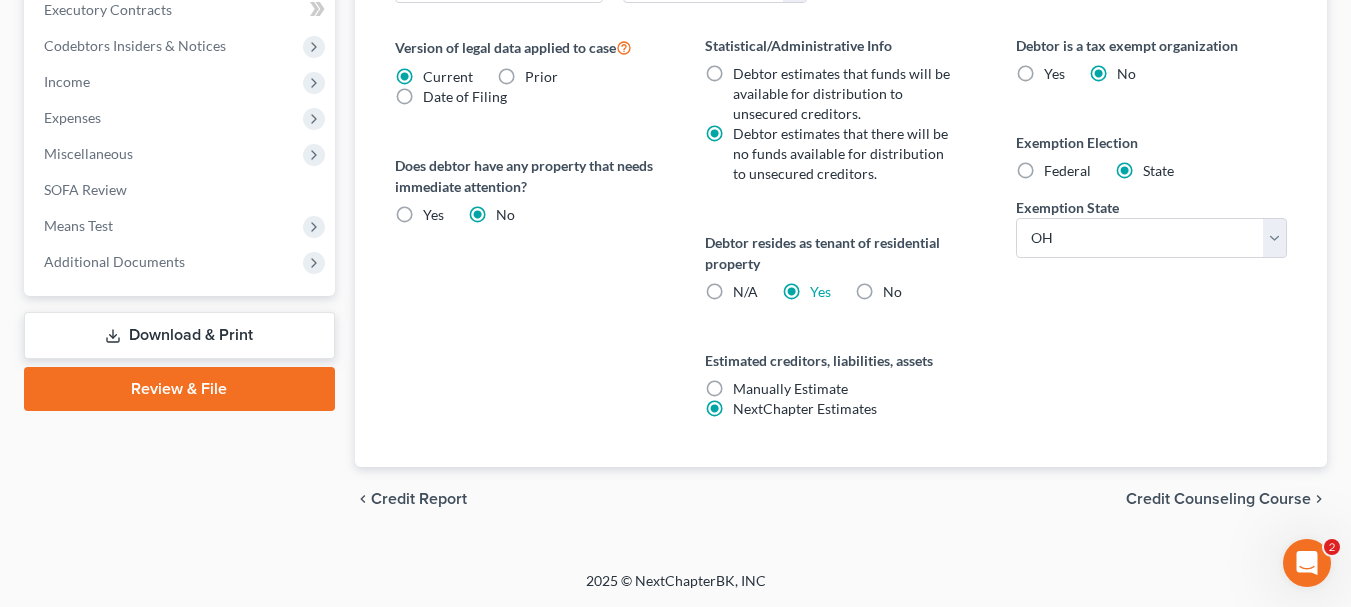 click on "Credit Counseling Course" at bounding box center (1218, 499) 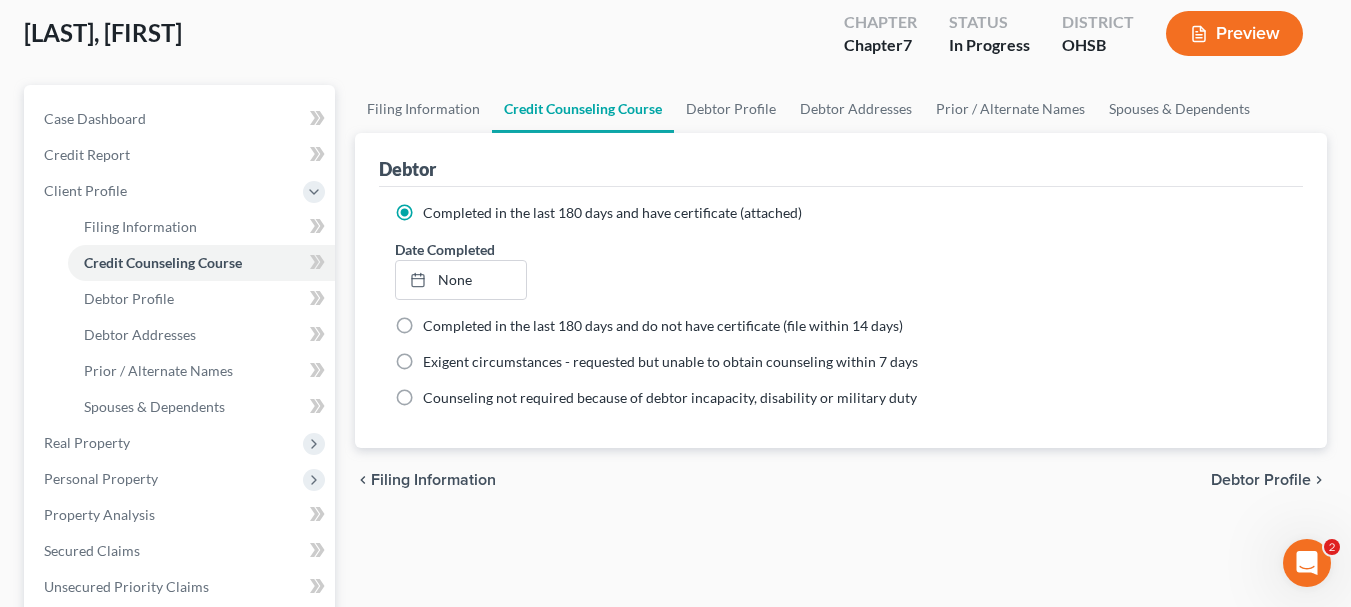 scroll, scrollTop: 0, scrollLeft: 0, axis: both 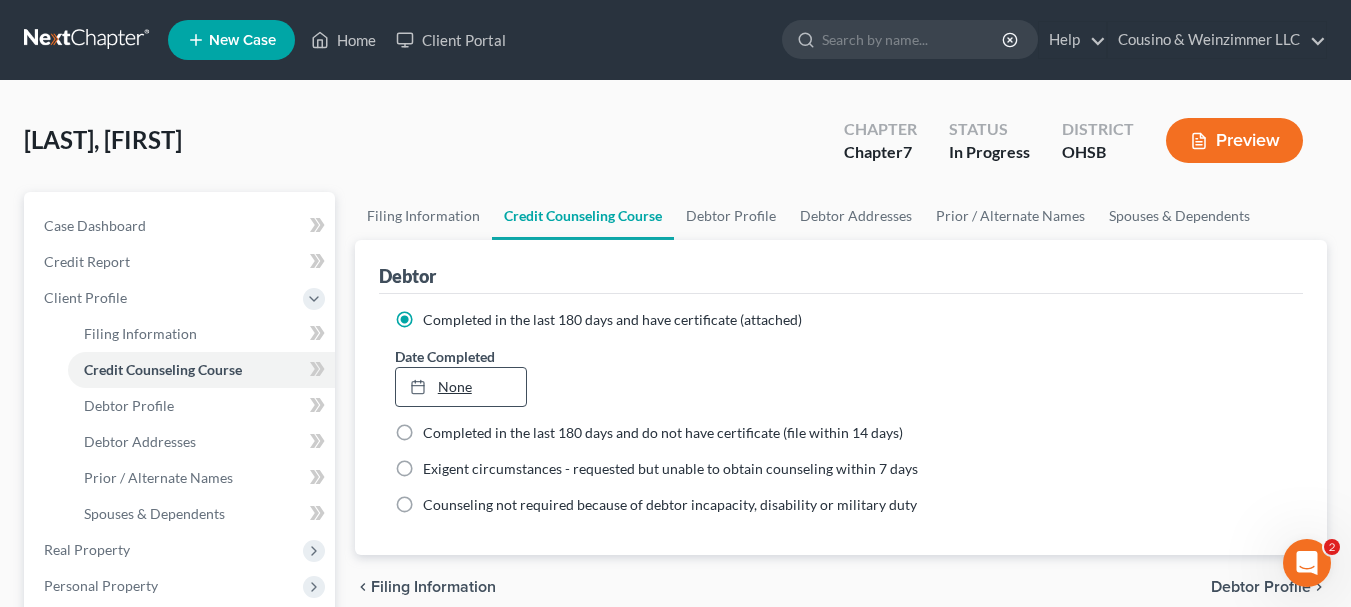 click on "None" at bounding box center (461, 387) 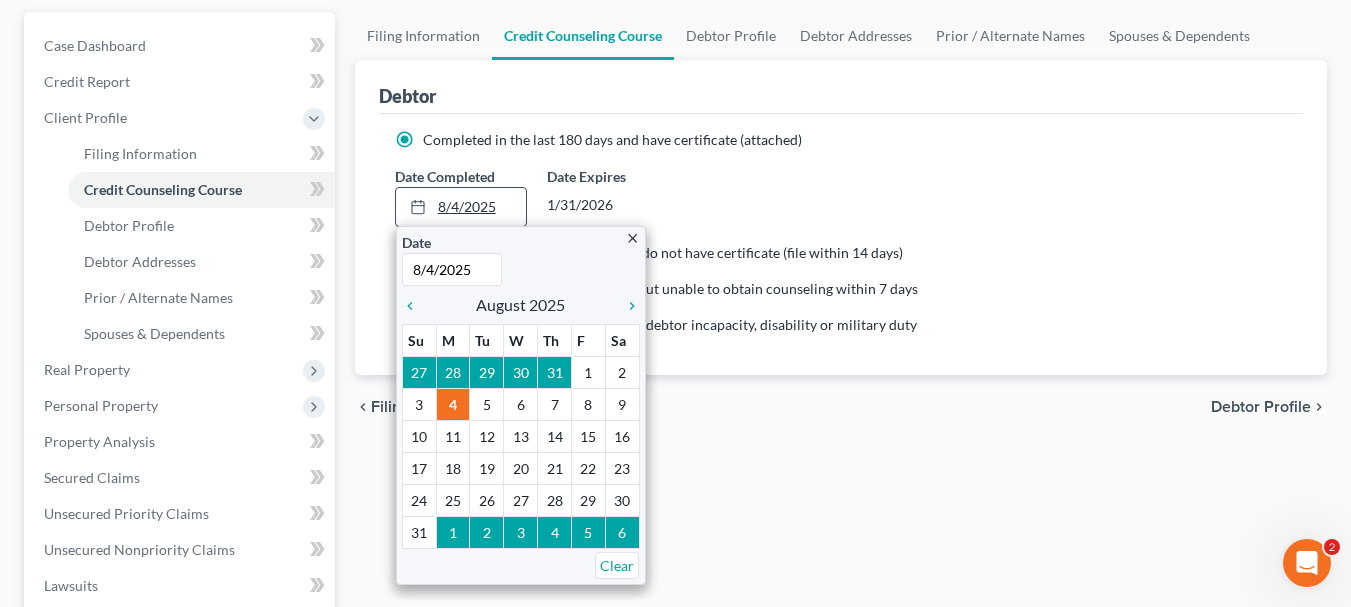 scroll, scrollTop: 200, scrollLeft: 0, axis: vertical 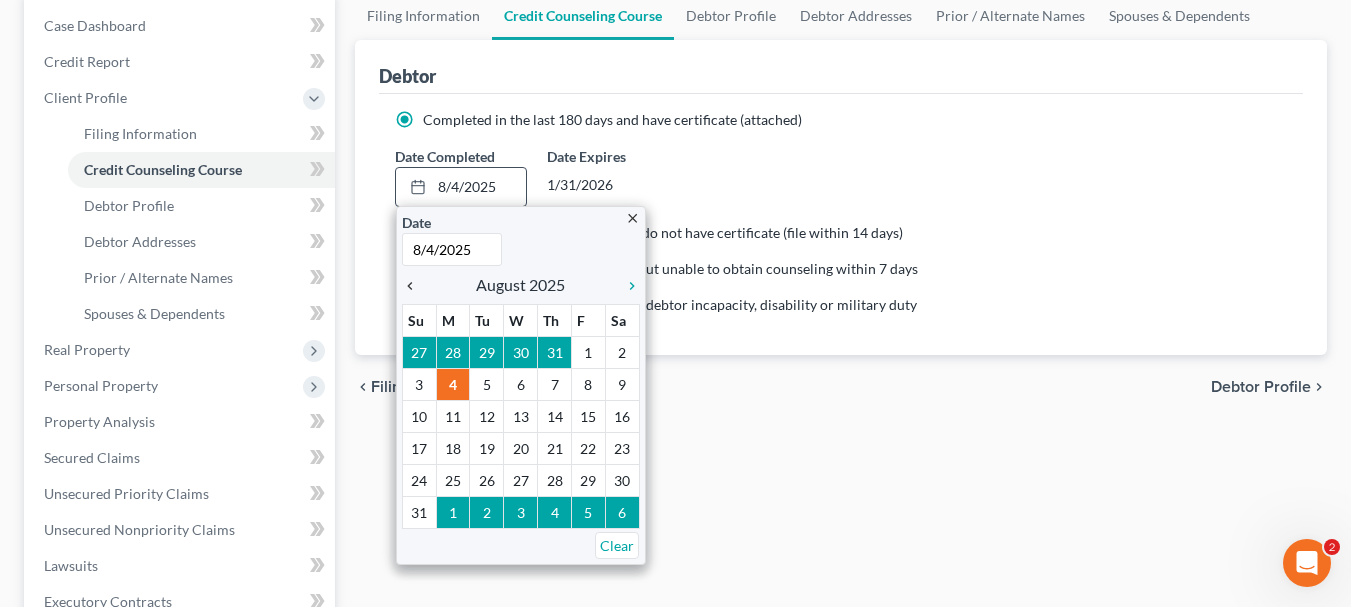 click on "chevron_left" at bounding box center [415, 286] 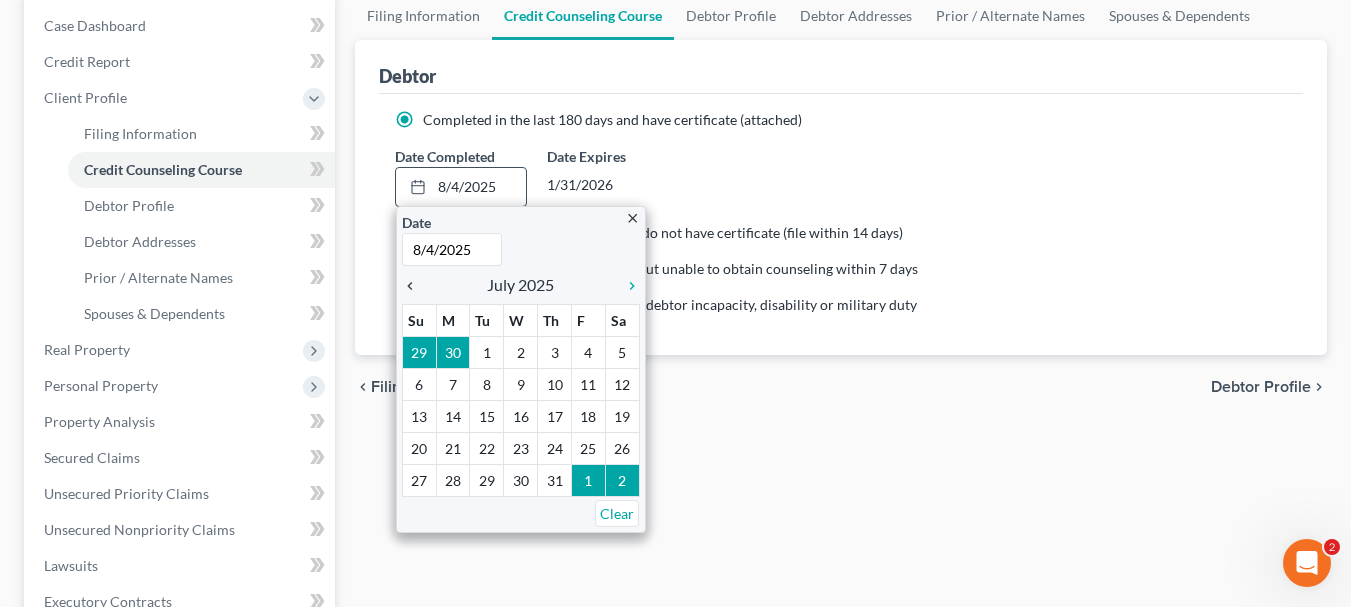 click on "chevron_left" at bounding box center [415, 286] 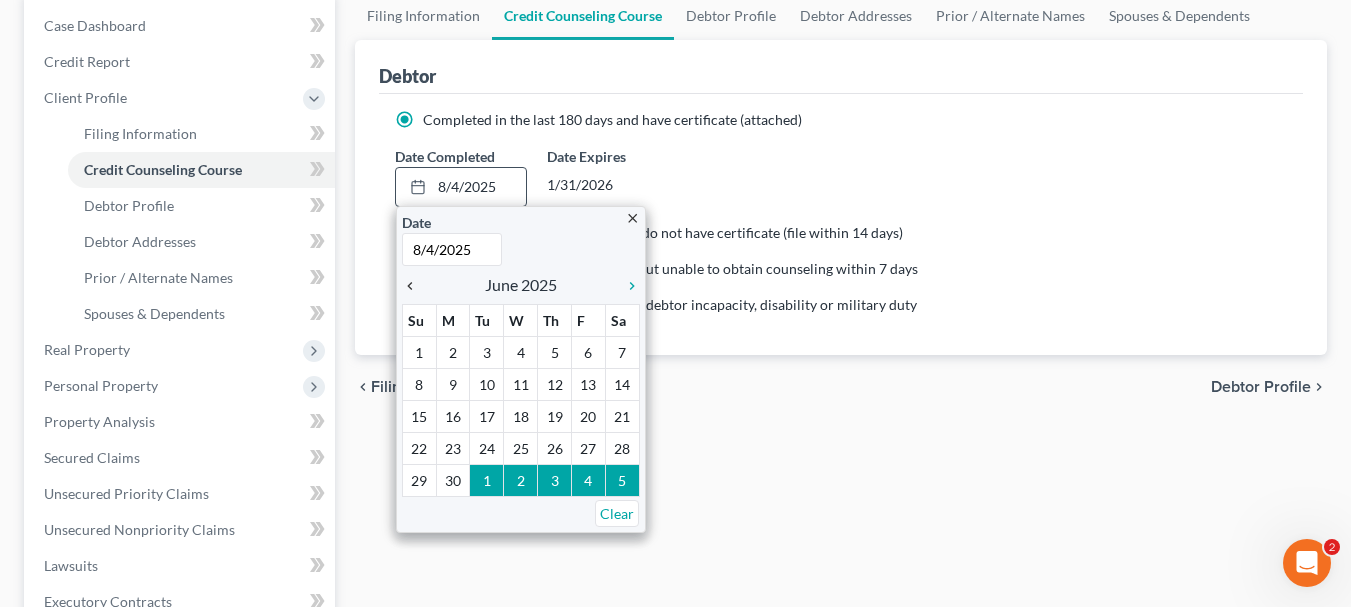 click on "chevron_left" at bounding box center [415, 286] 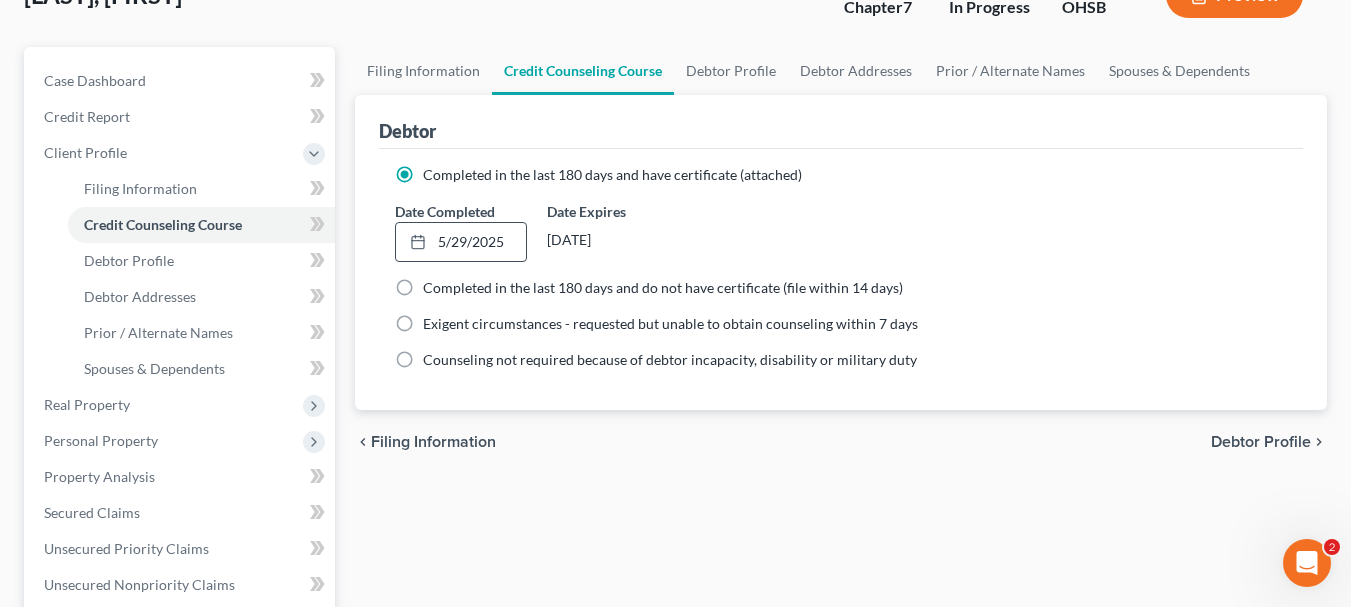 scroll, scrollTop: 100, scrollLeft: 0, axis: vertical 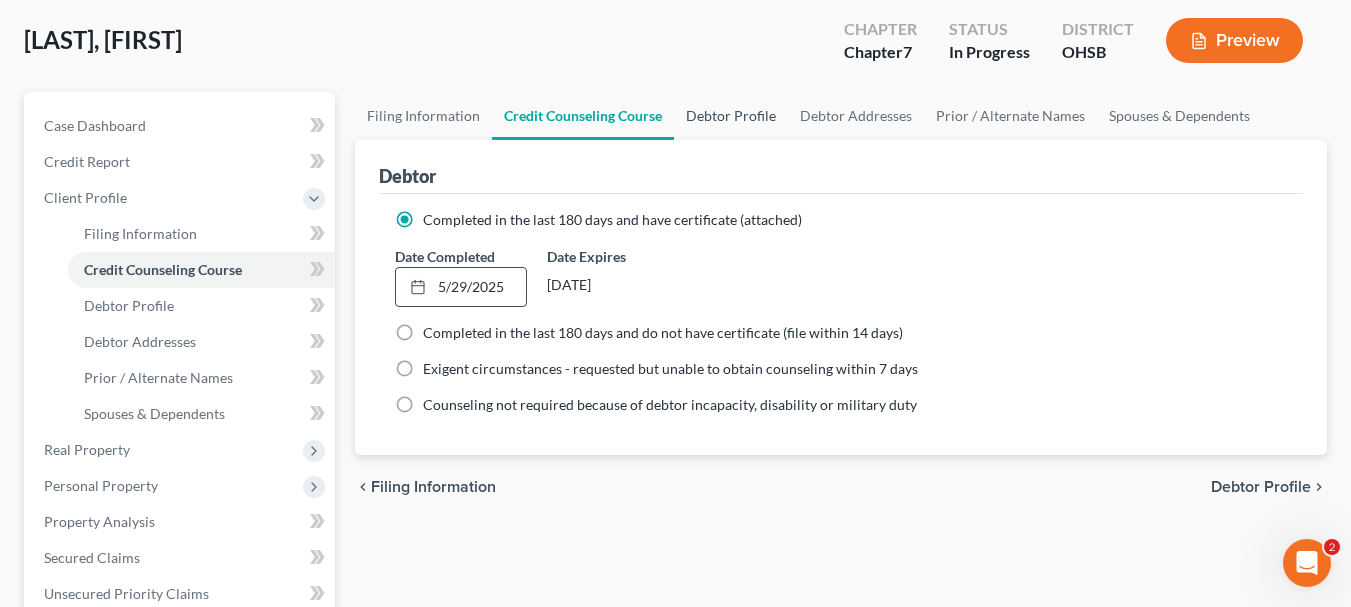 click on "Debtor Profile" at bounding box center (731, 116) 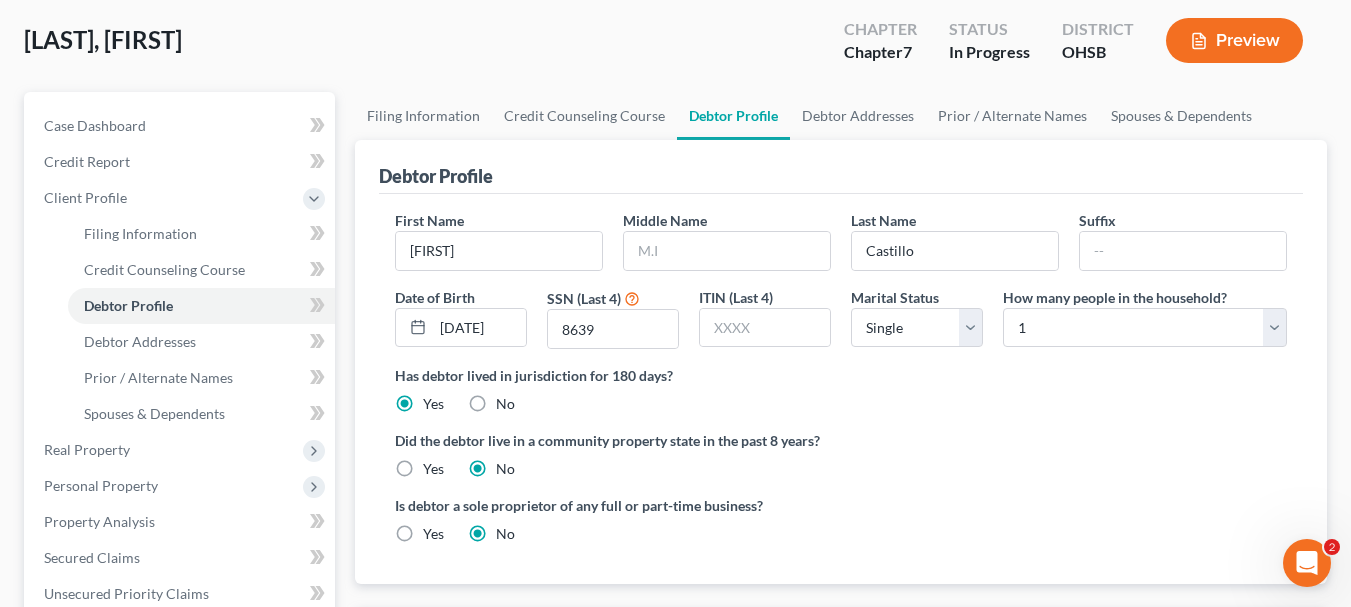 scroll, scrollTop: 0, scrollLeft: 0, axis: both 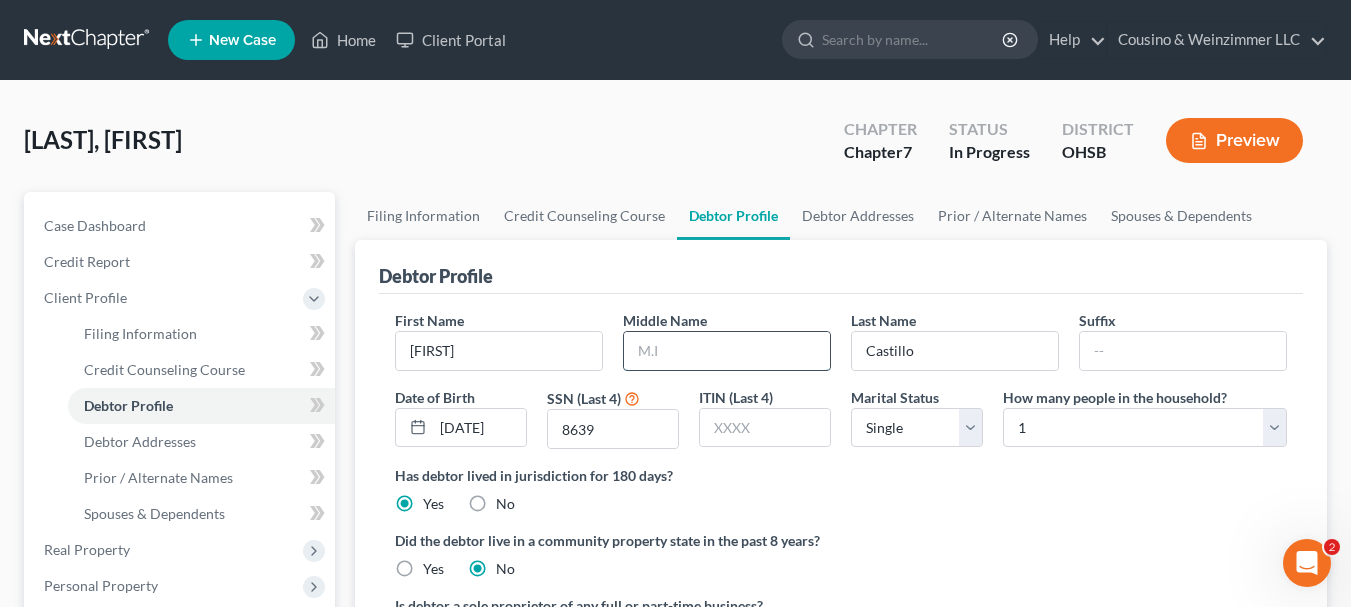 click at bounding box center [727, 351] 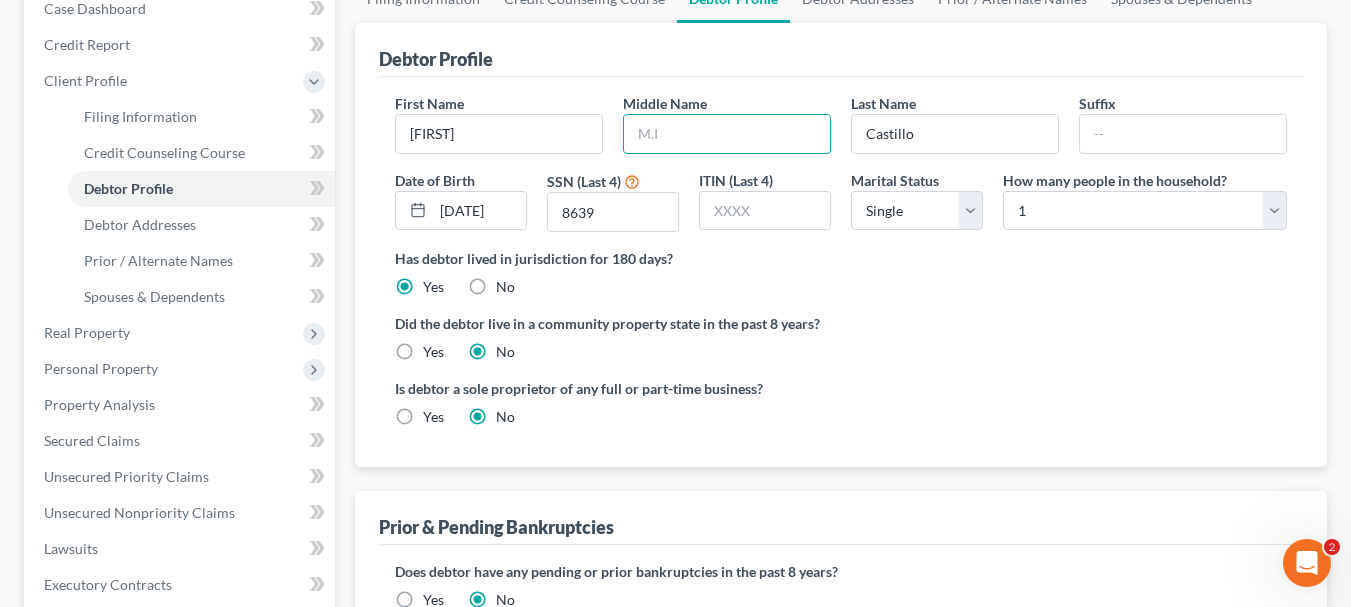 scroll, scrollTop: 200, scrollLeft: 0, axis: vertical 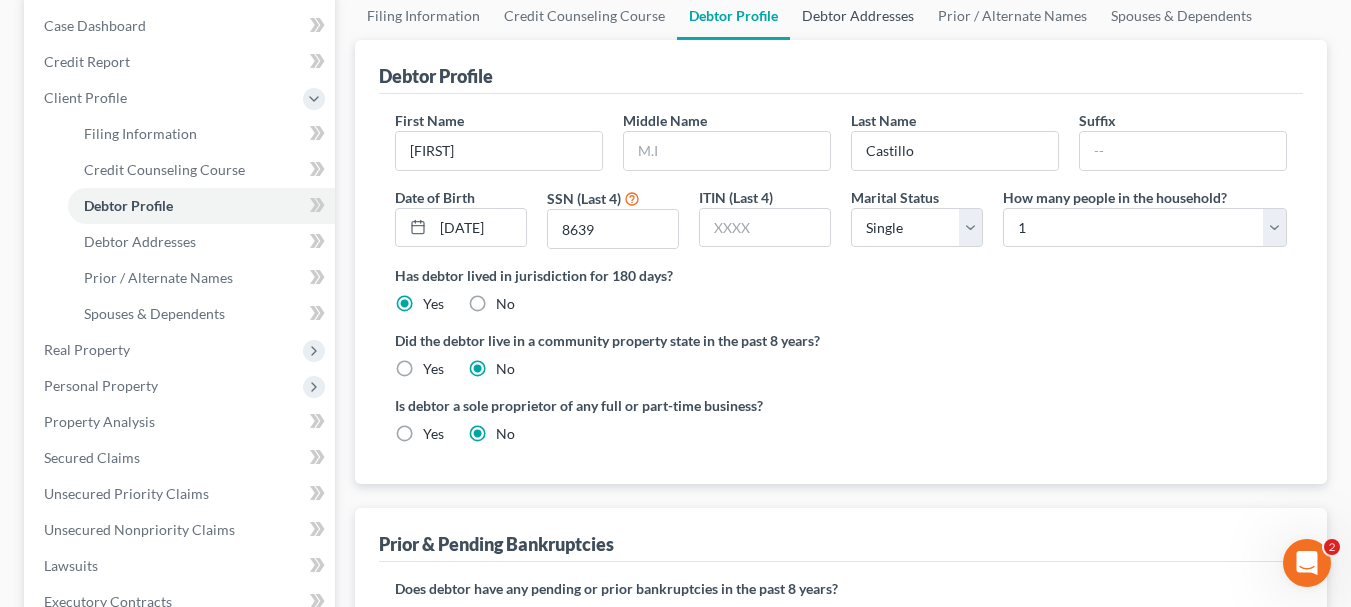 click on "Debtor Addresses" at bounding box center [858, 16] 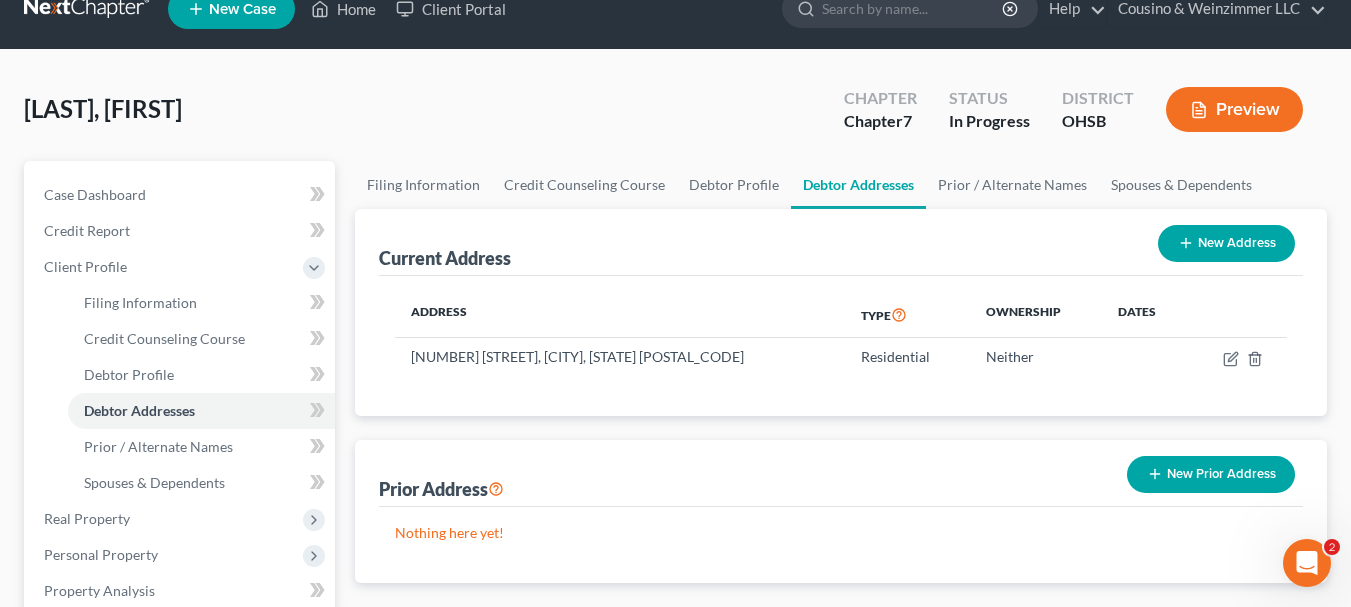 scroll, scrollTop: 0, scrollLeft: 0, axis: both 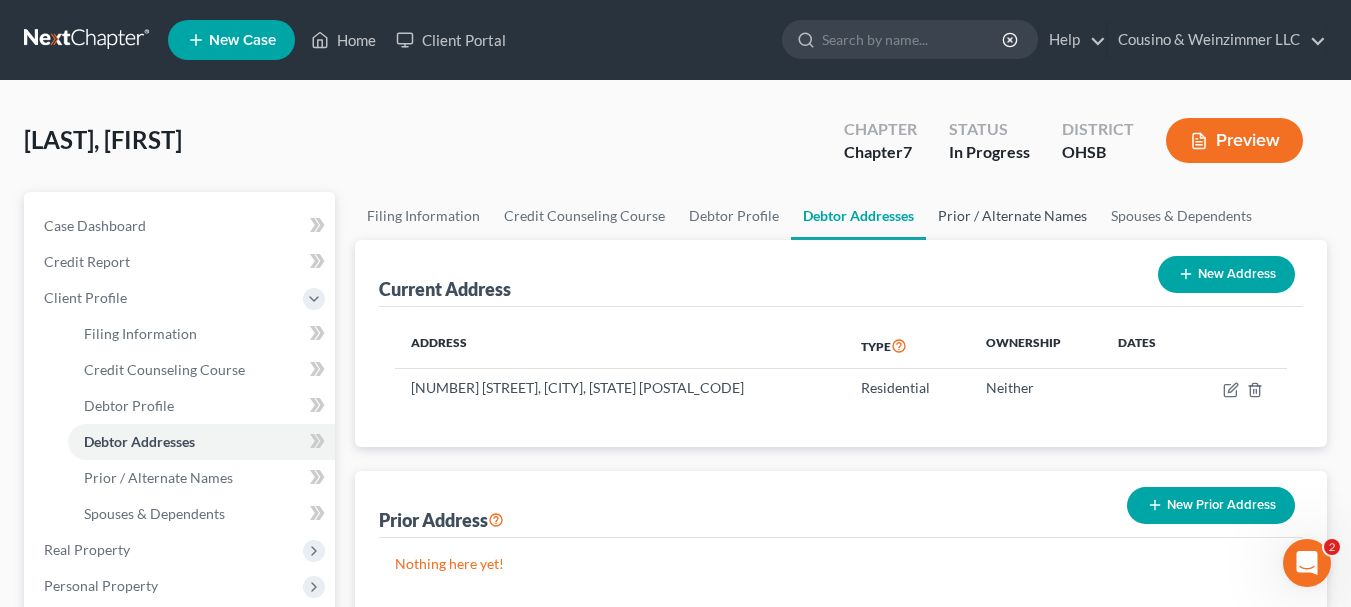 click on "Prior / Alternate Names" at bounding box center [1012, 216] 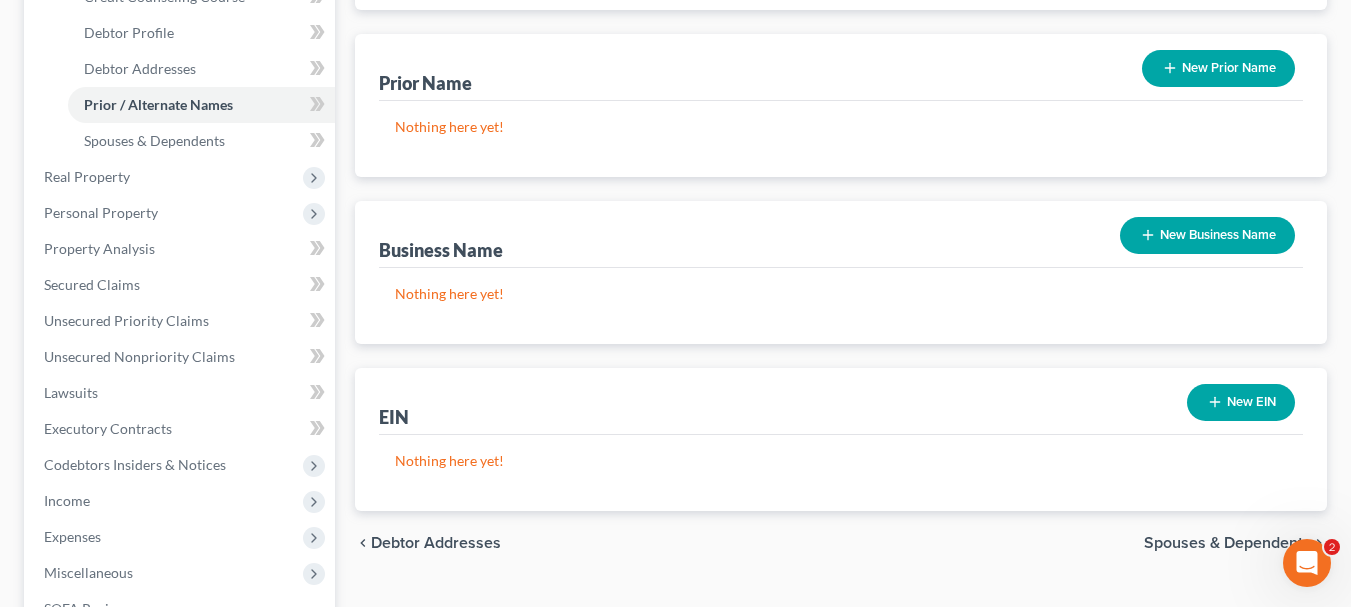 scroll, scrollTop: 500, scrollLeft: 0, axis: vertical 